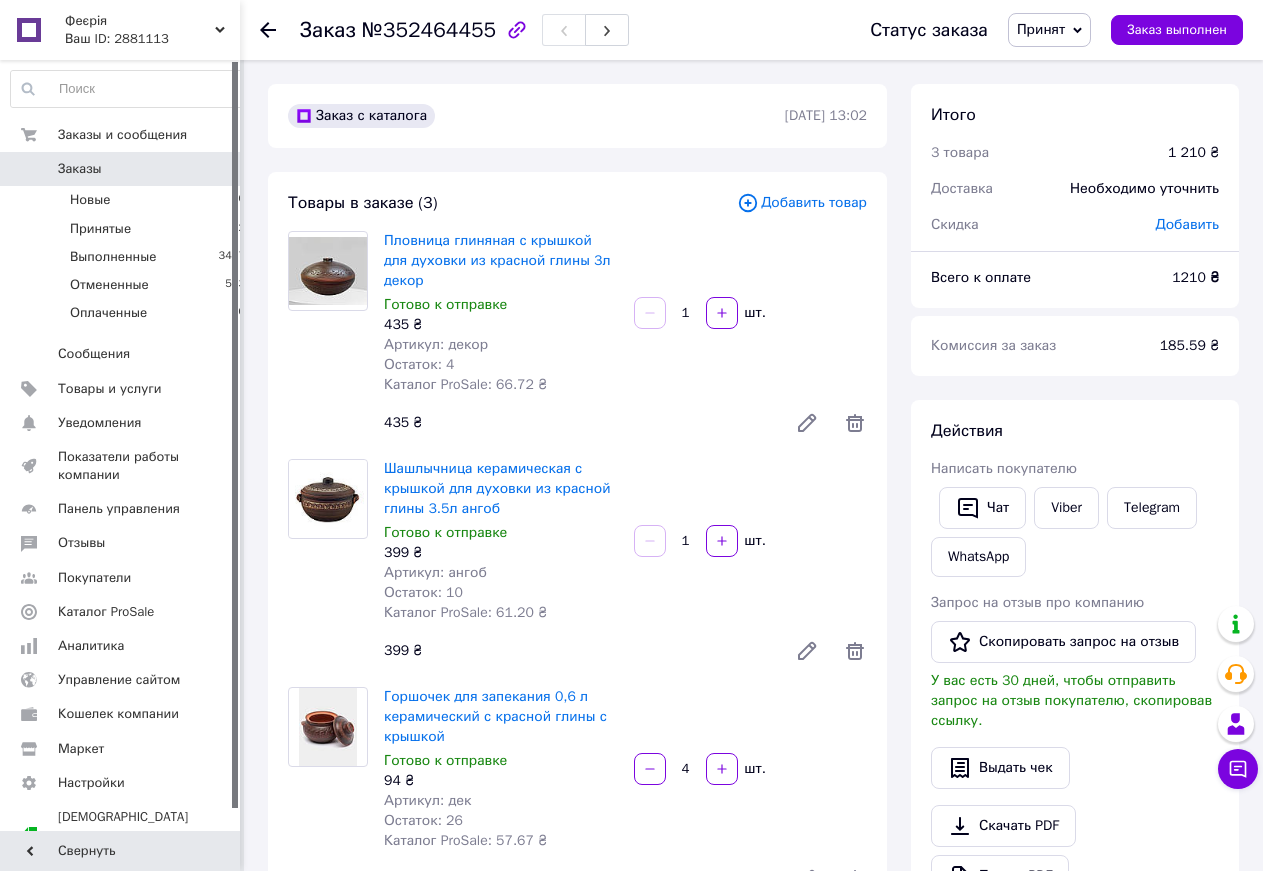 scroll, scrollTop: 102, scrollLeft: 0, axis: vertical 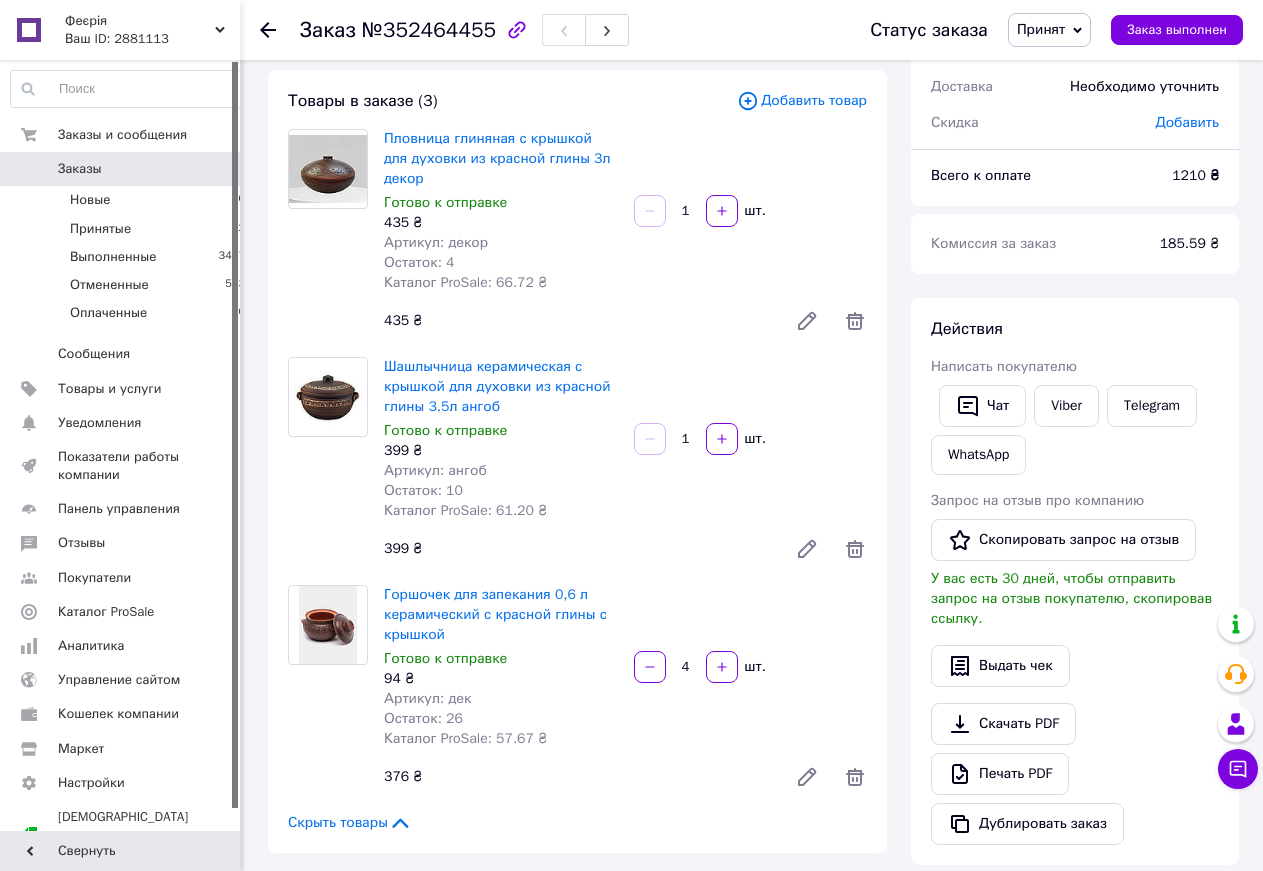 click on "№352464455" at bounding box center (429, 30) 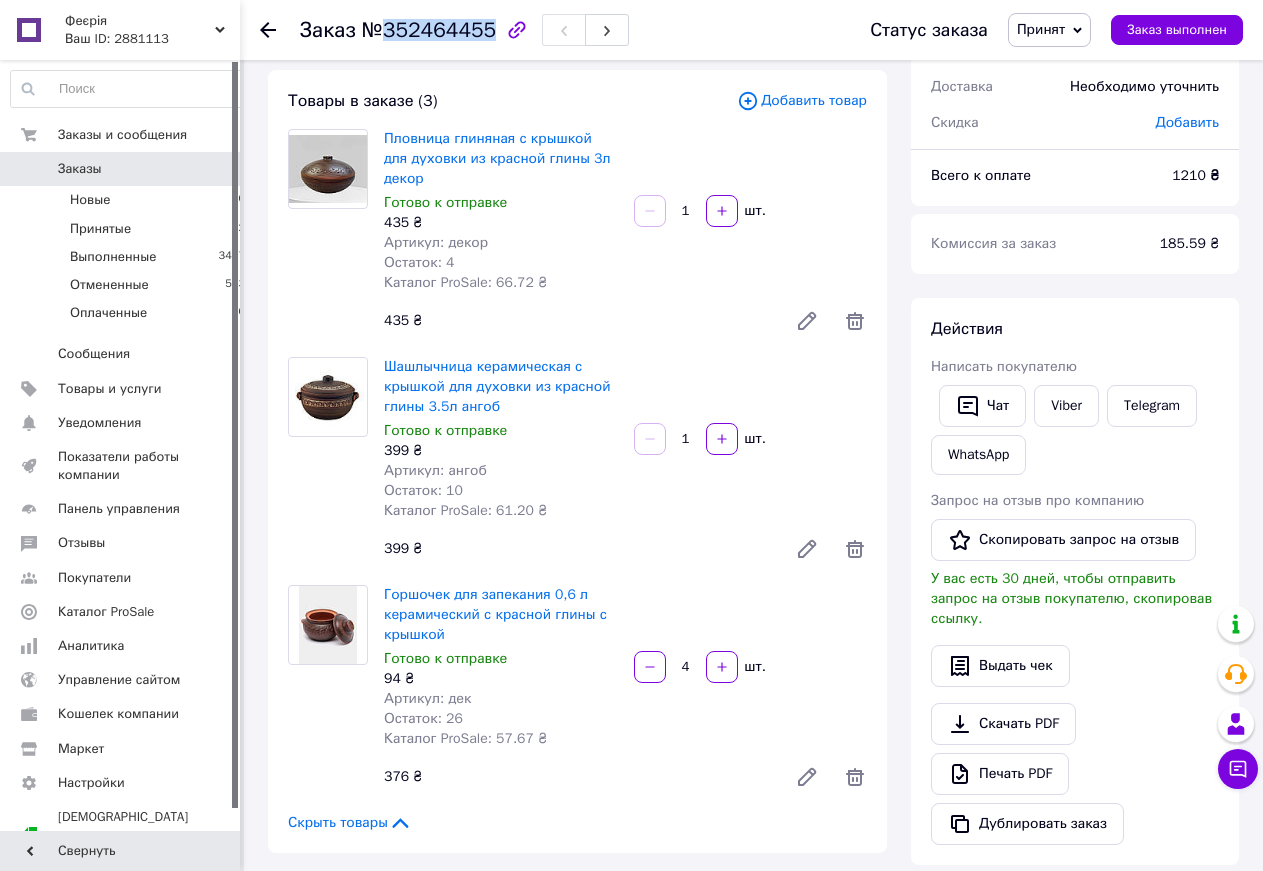click on "№352464455" at bounding box center (429, 30) 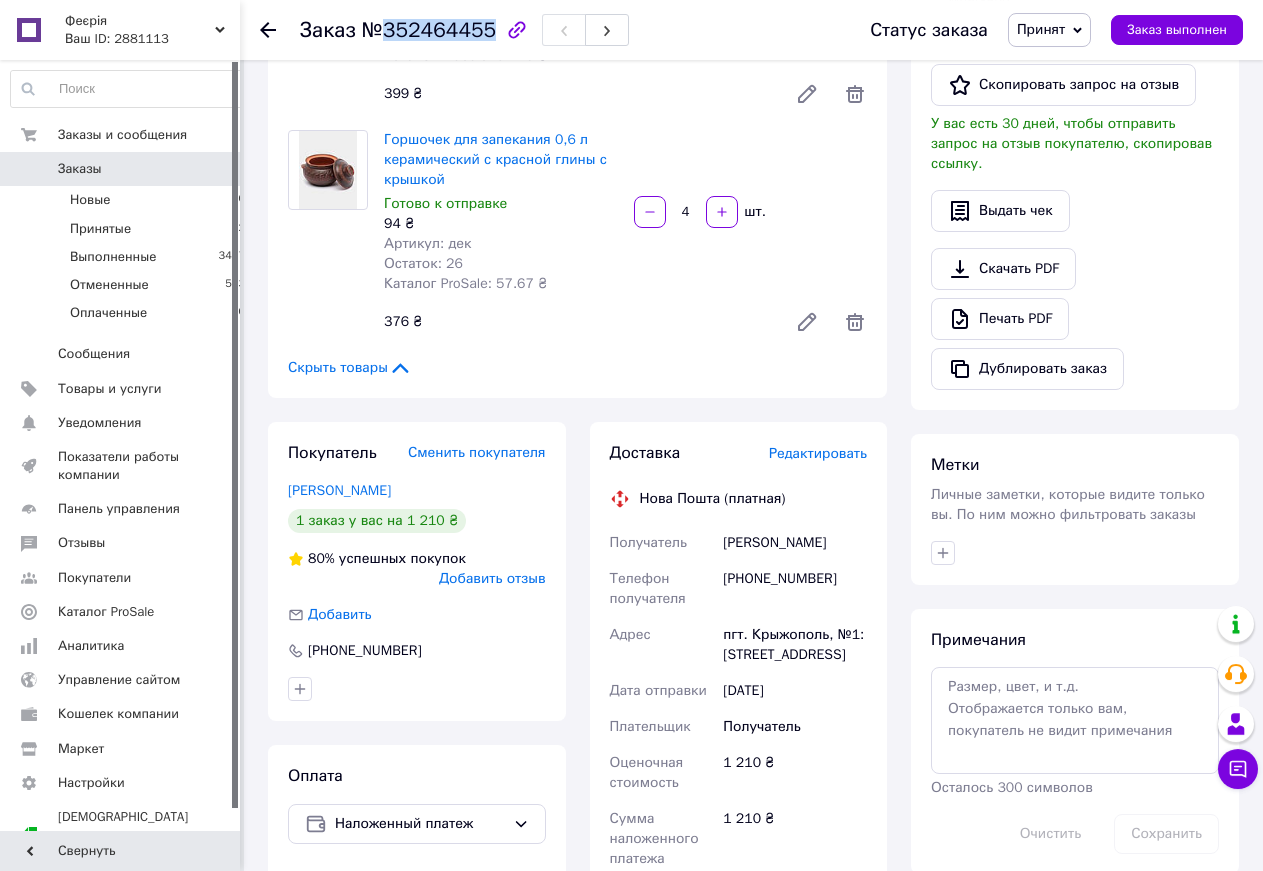 scroll, scrollTop: 408, scrollLeft: 0, axis: vertical 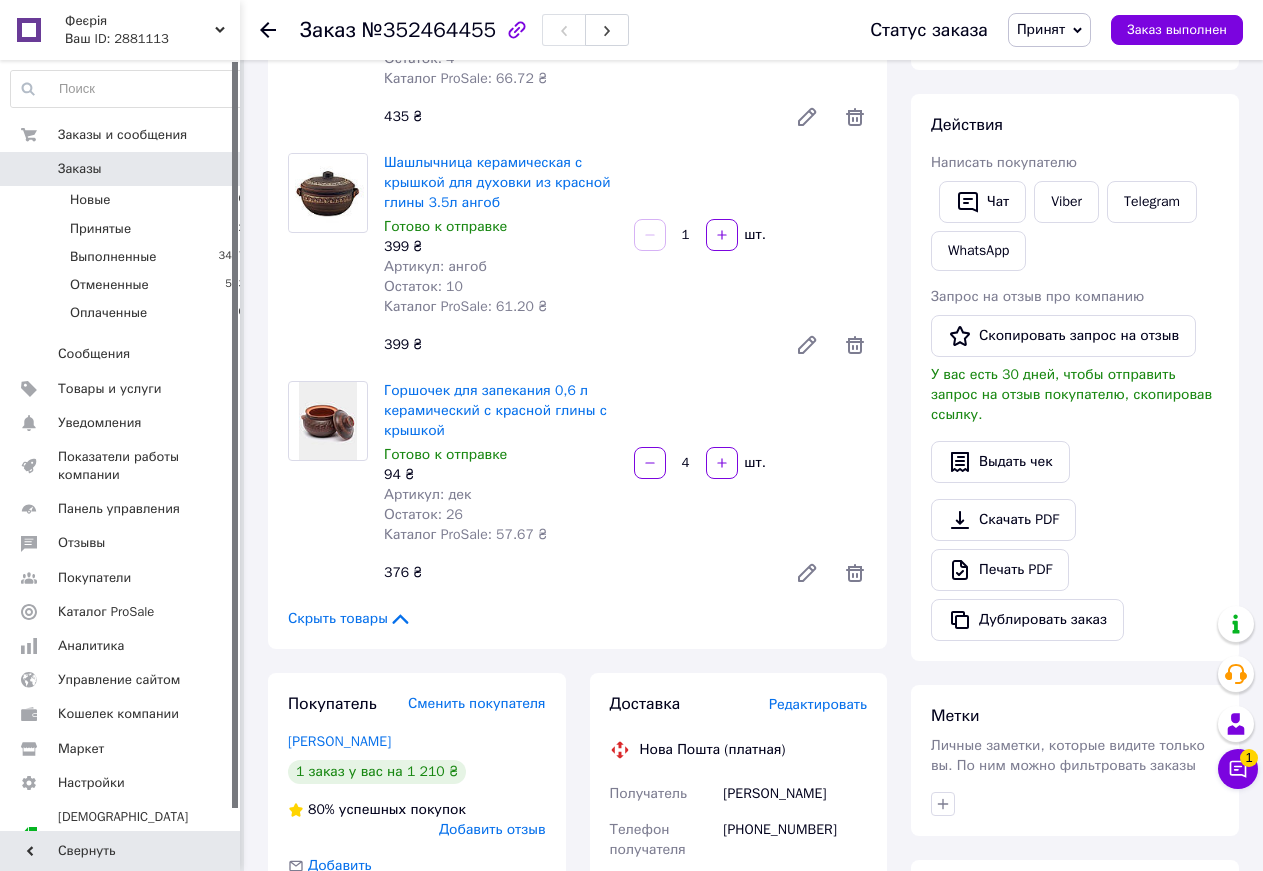 click 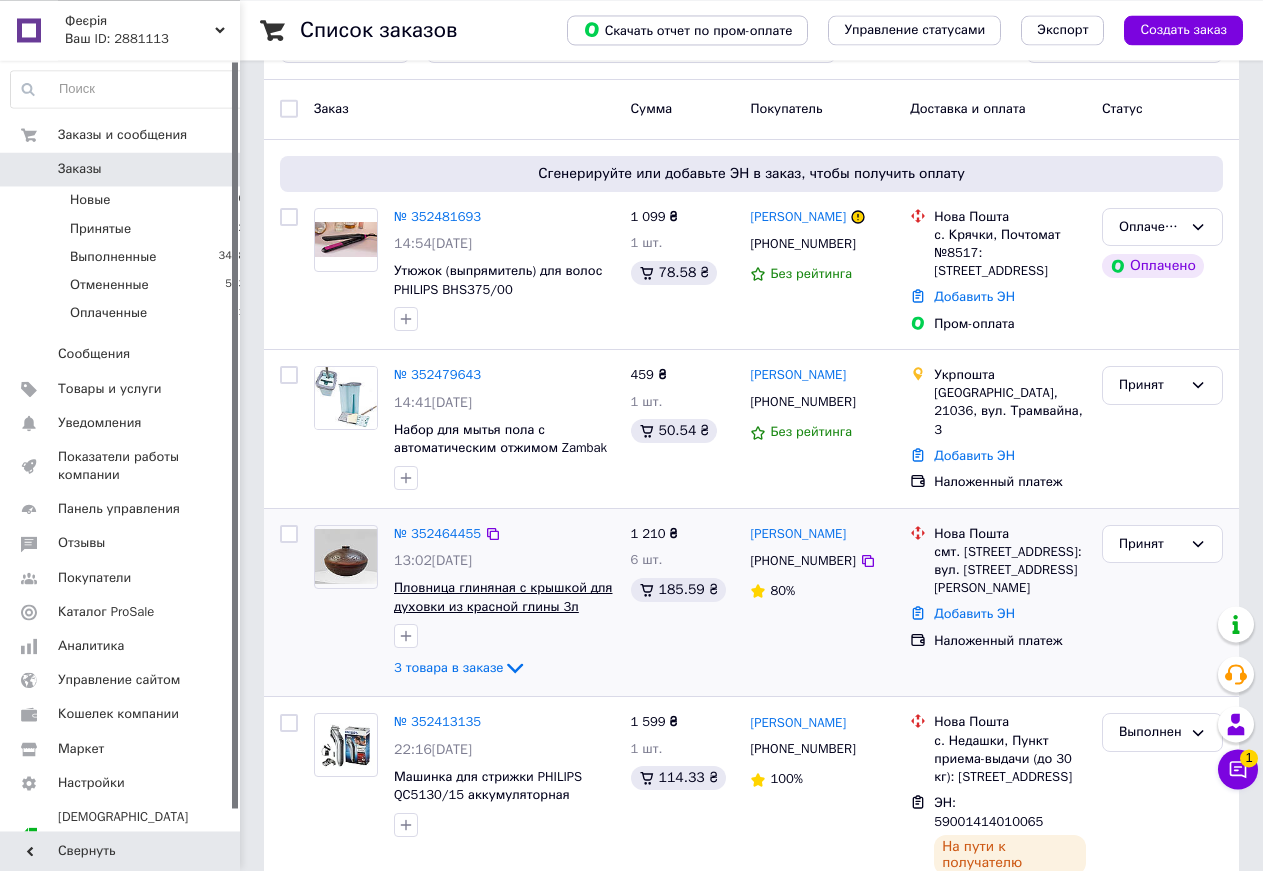scroll, scrollTop: 0, scrollLeft: 0, axis: both 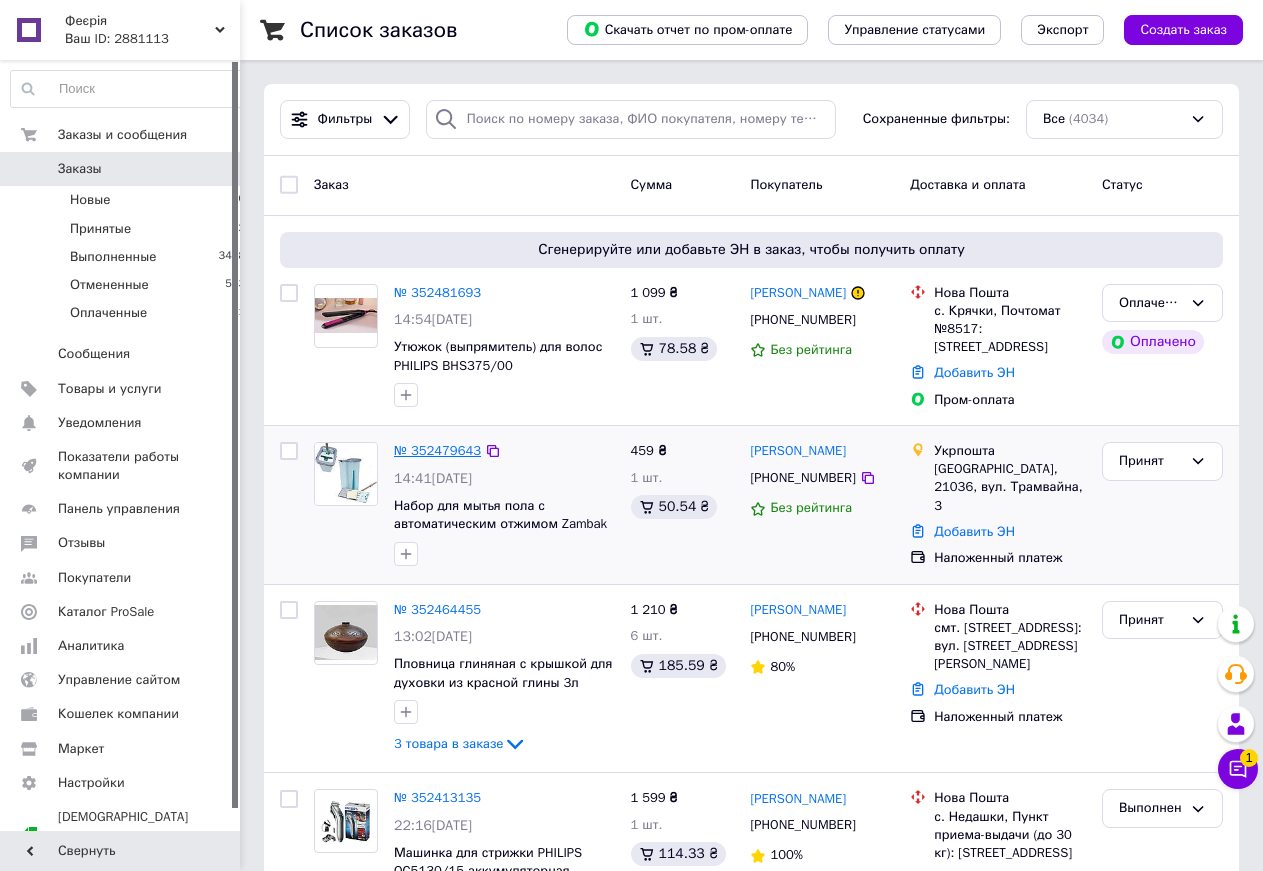 click on "№ 352479643" at bounding box center (437, 450) 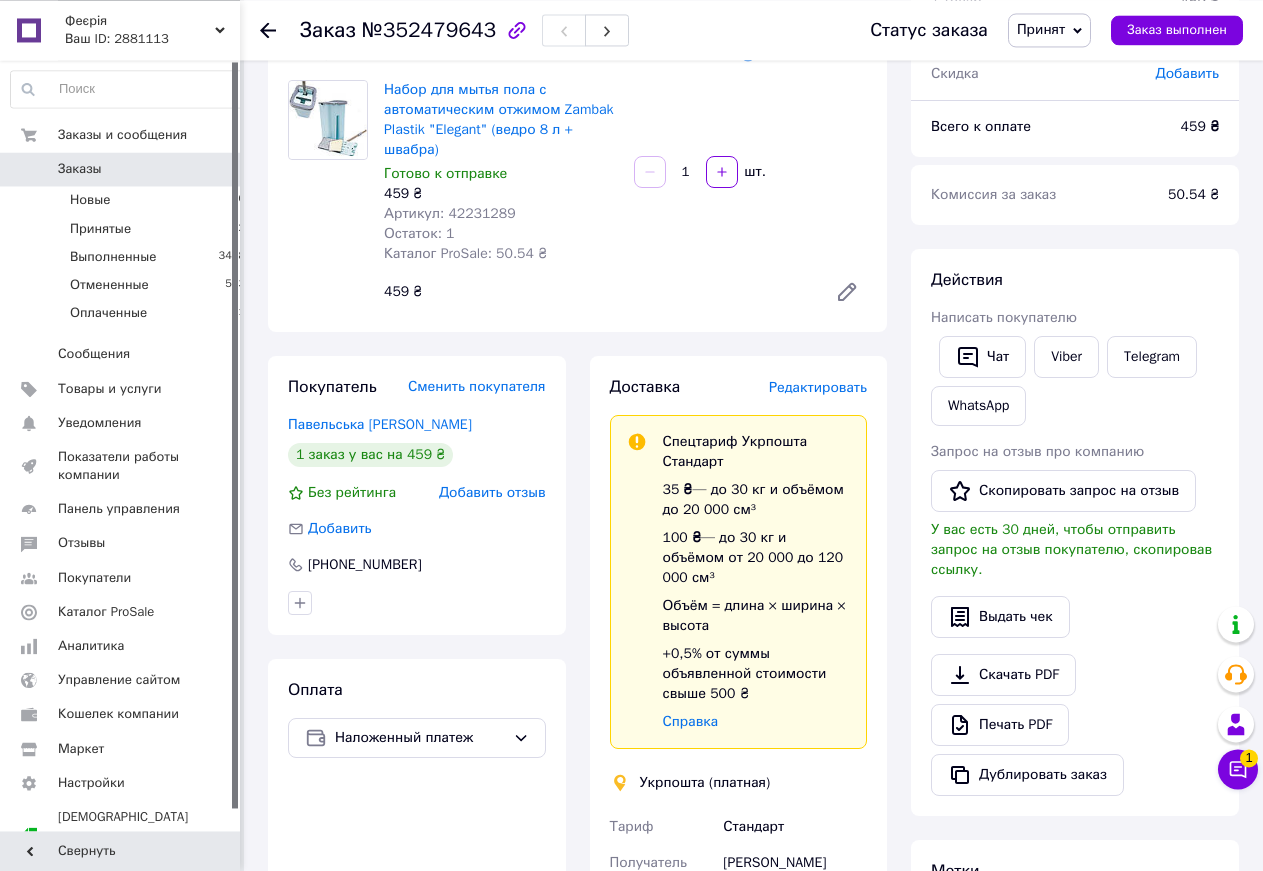 scroll, scrollTop: 102, scrollLeft: 0, axis: vertical 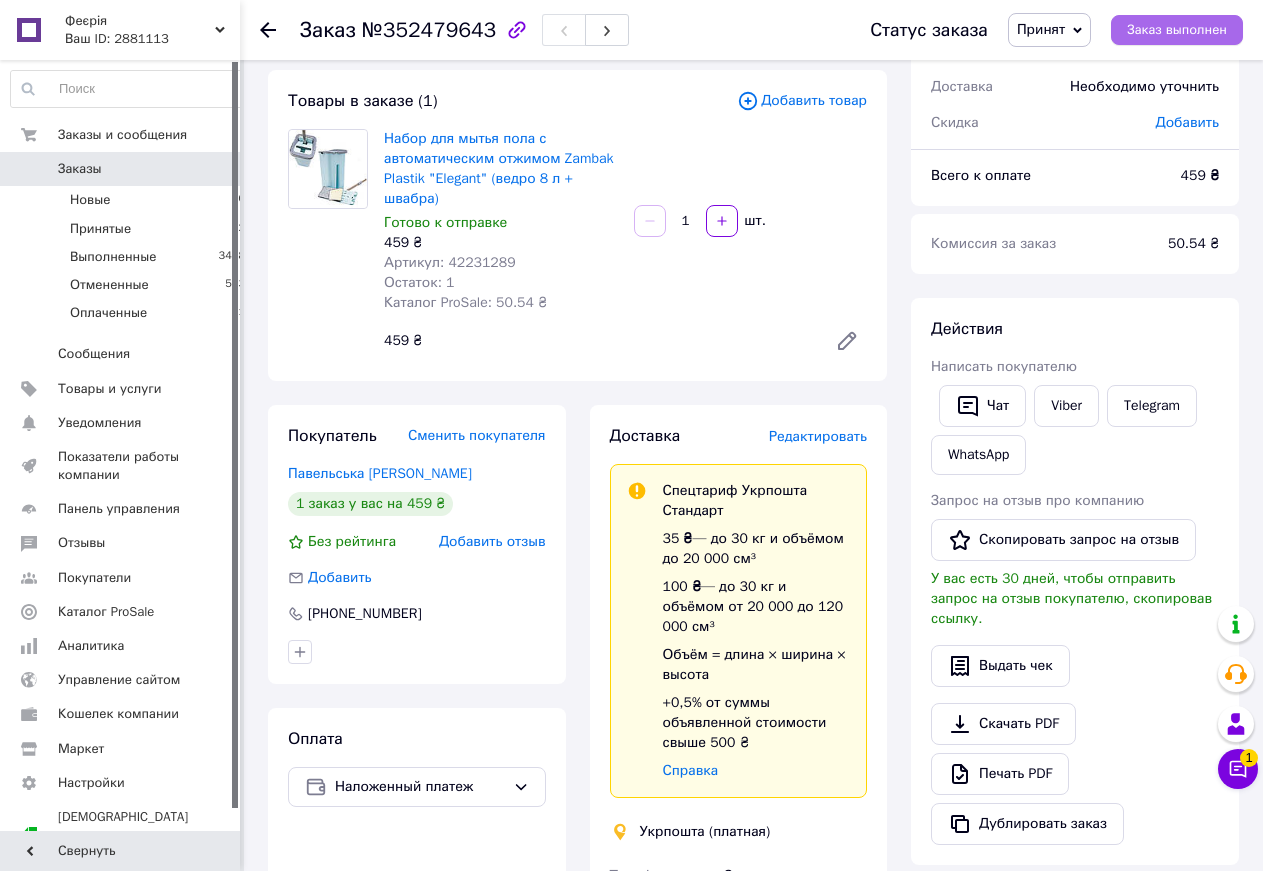 click on "Заказ выполнен" at bounding box center [1177, 30] 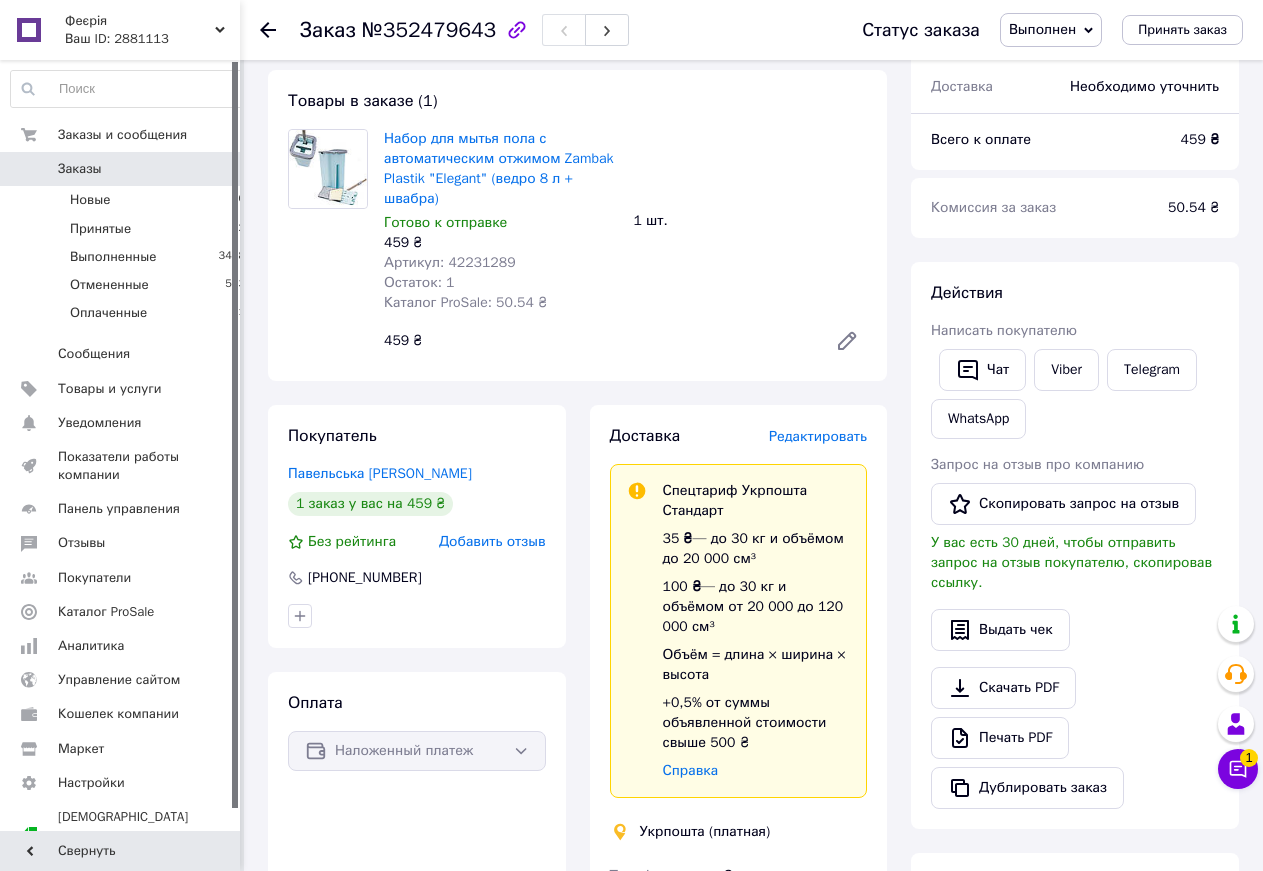 click on "Выполнен" at bounding box center [1042, 29] 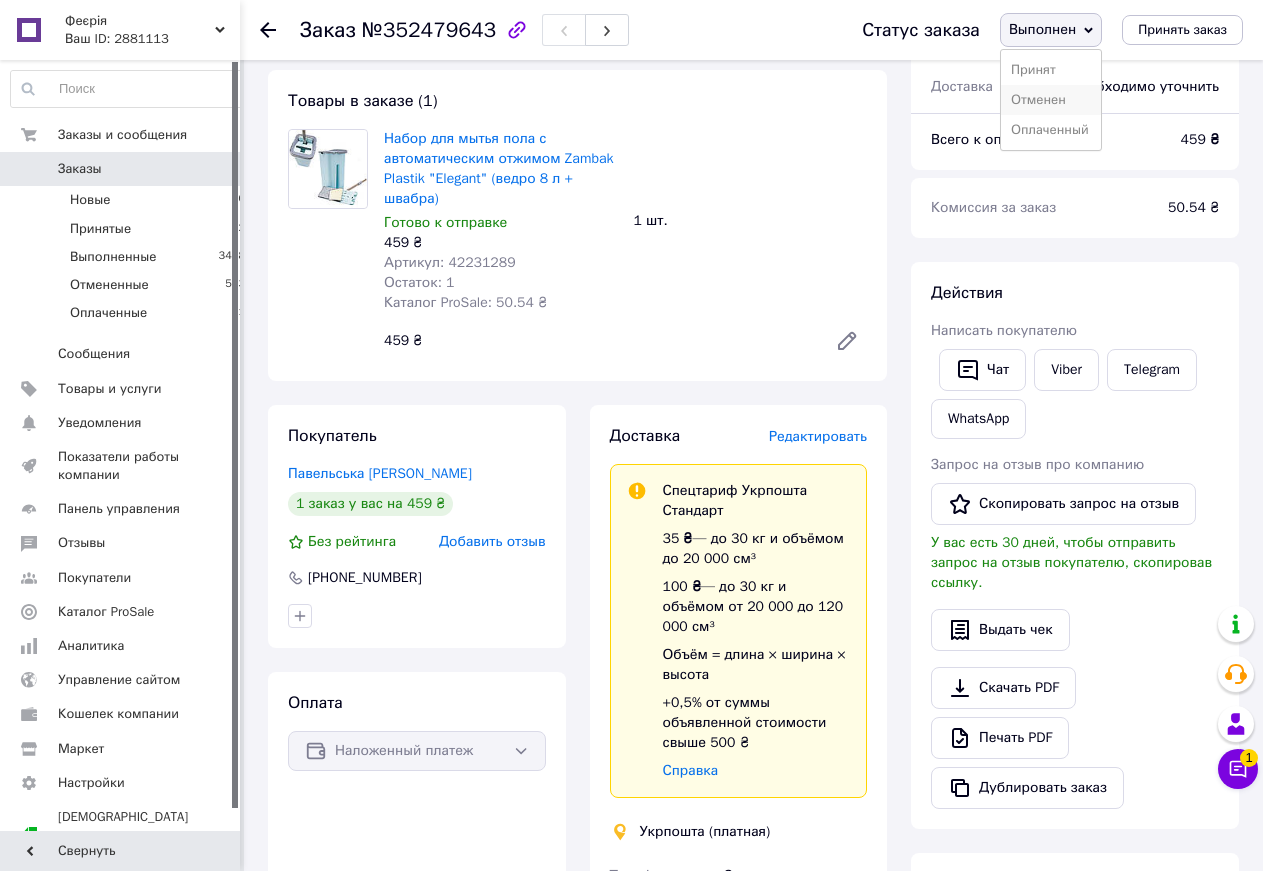 click on "Отменен" at bounding box center [1051, 100] 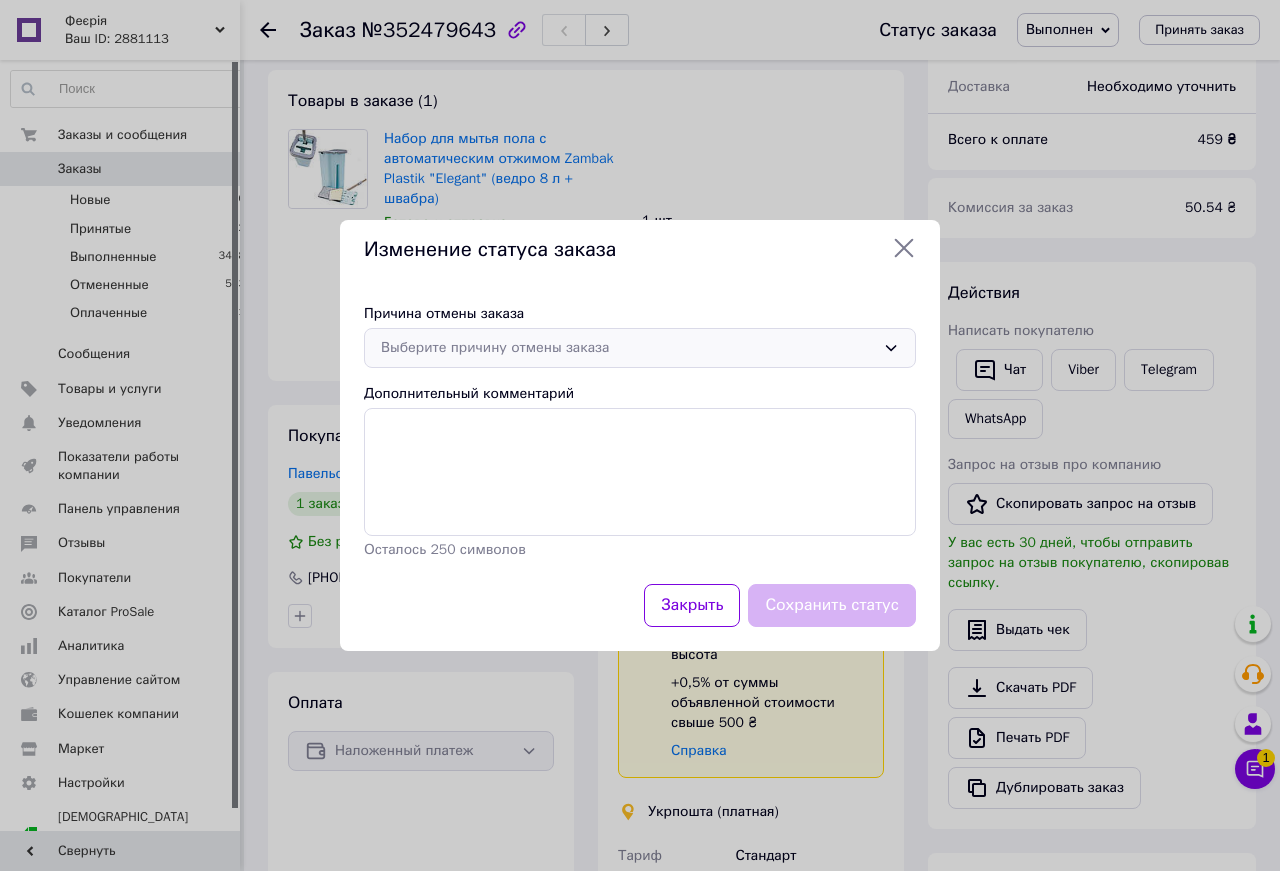 click on "Выберите причину отмены заказа" at bounding box center (628, 348) 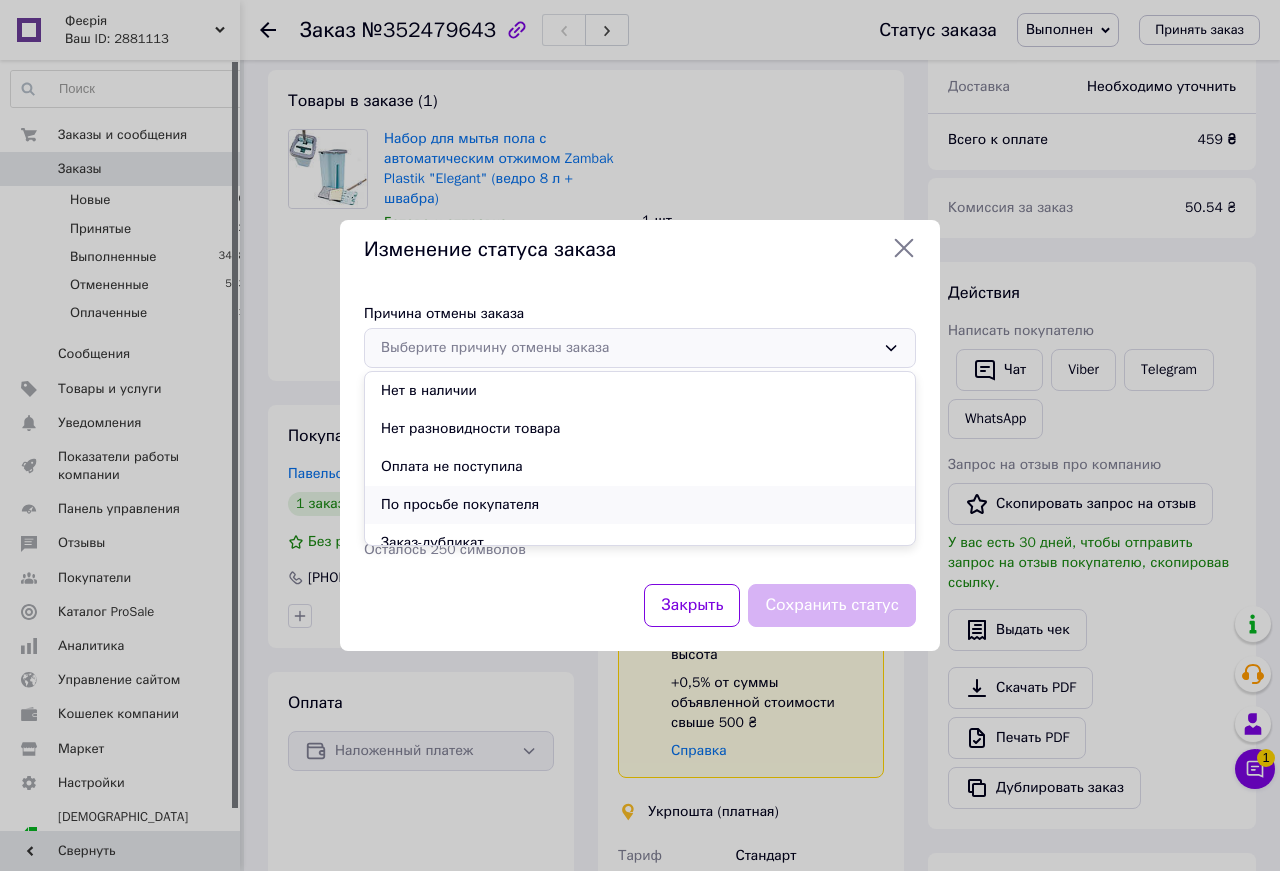 click on "По просьбе покупателя" at bounding box center [640, 505] 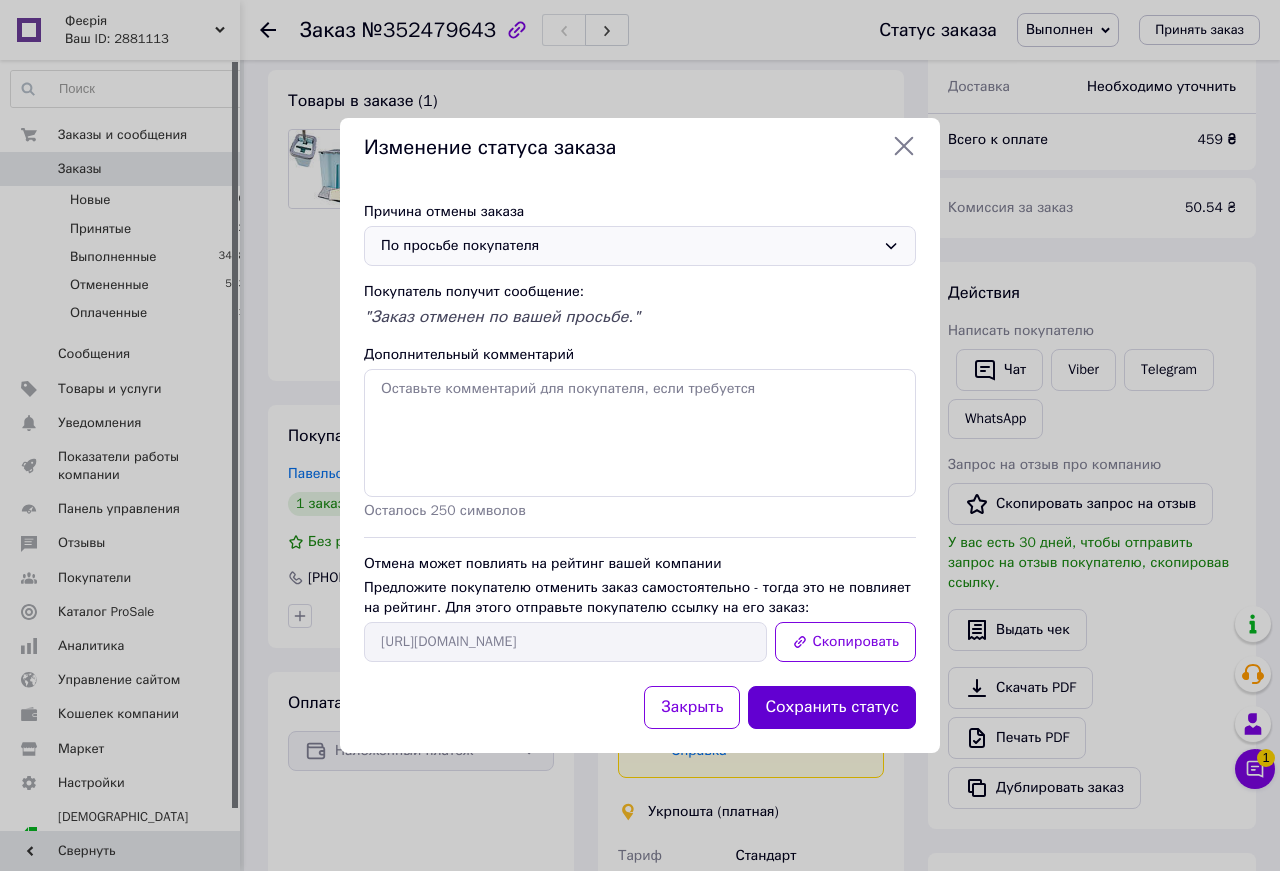 click on "Сохранить статус" at bounding box center [832, 707] 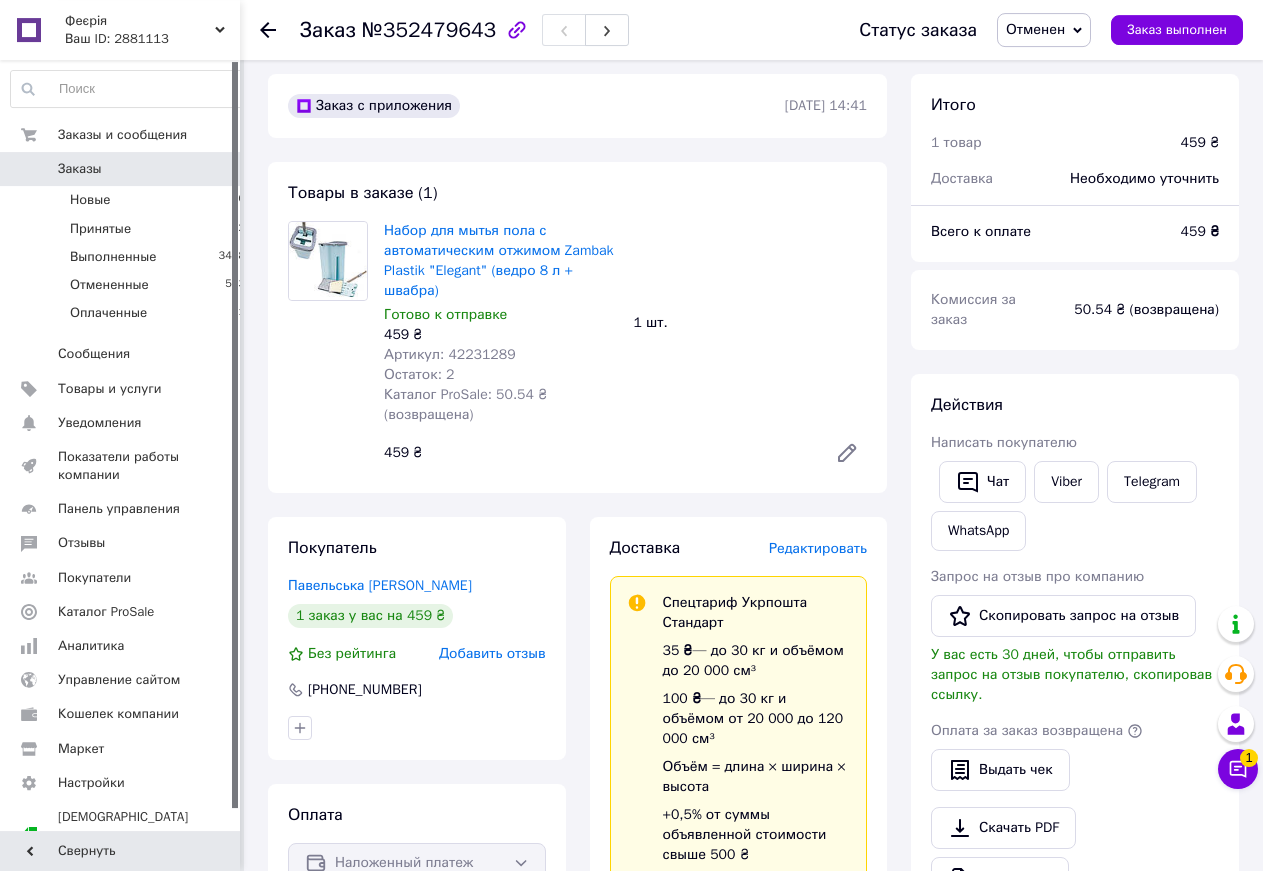 scroll, scrollTop: 0, scrollLeft: 0, axis: both 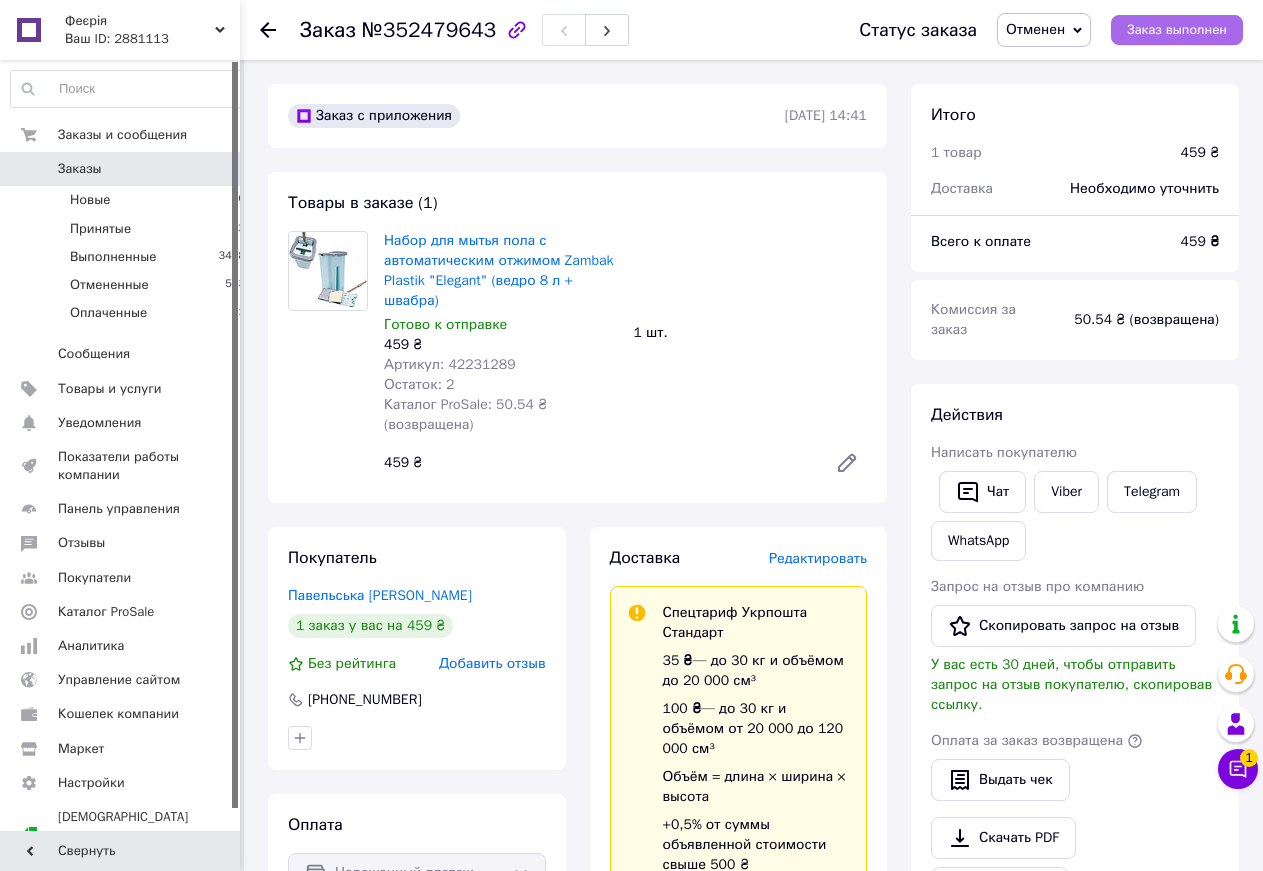 click on "Заказ выполнен" at bounding box center [1177, 30] 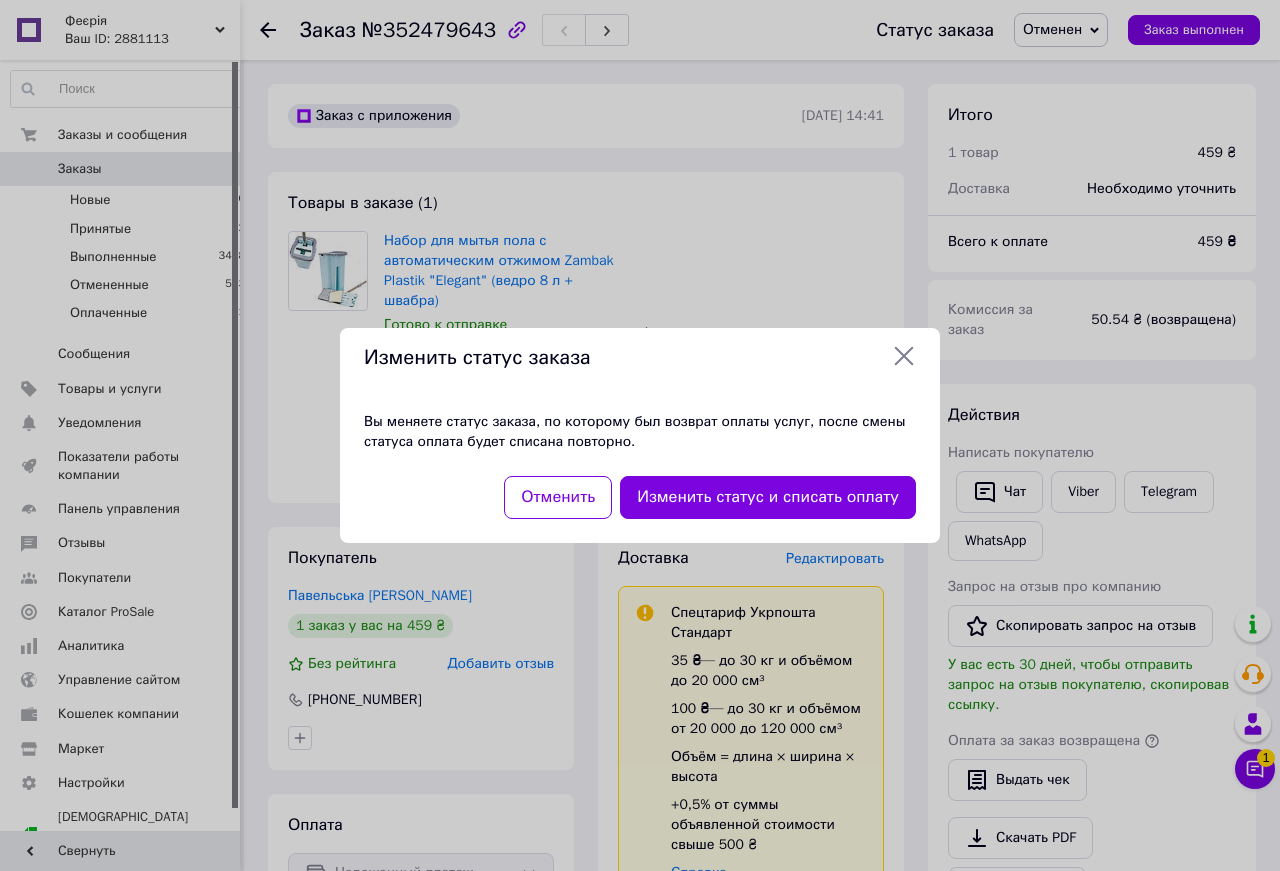 click 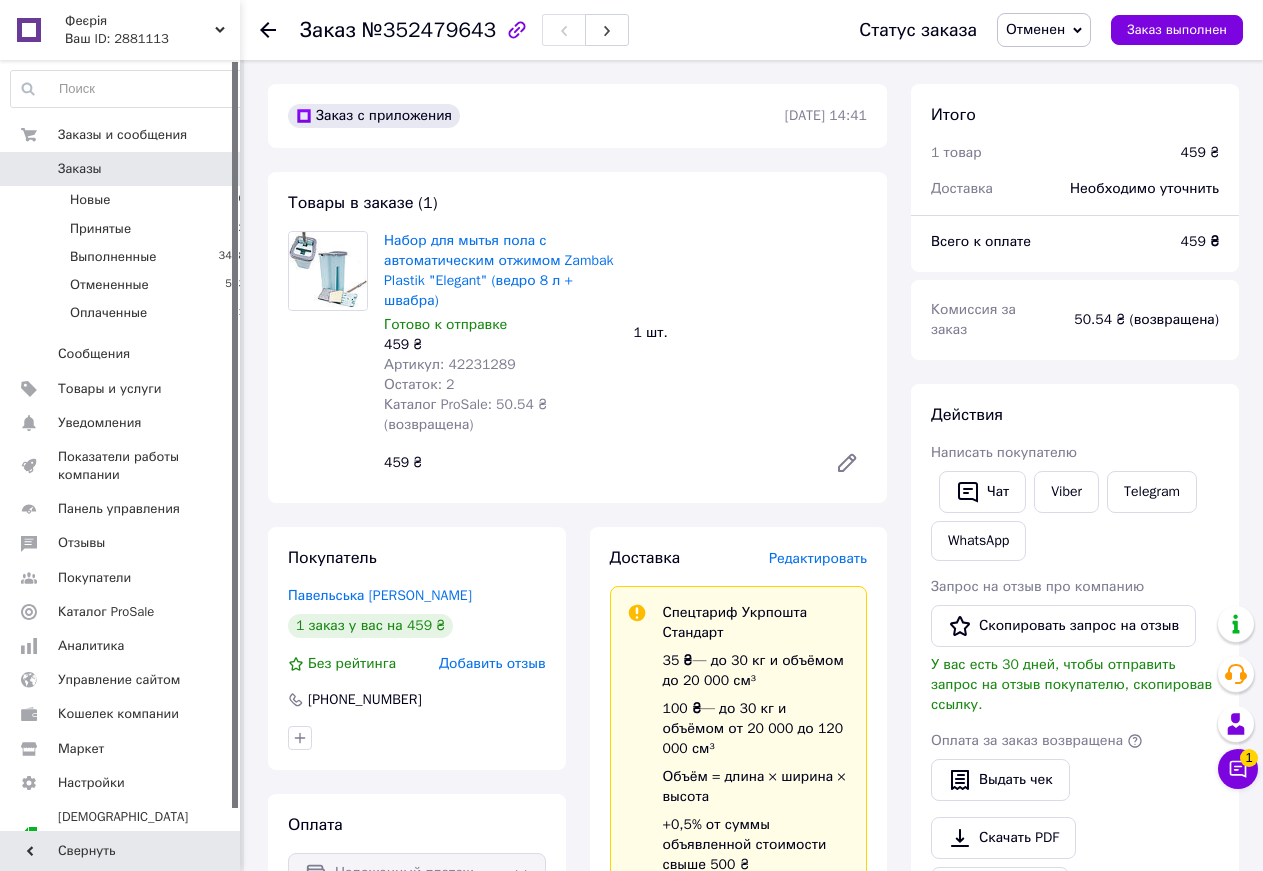 click 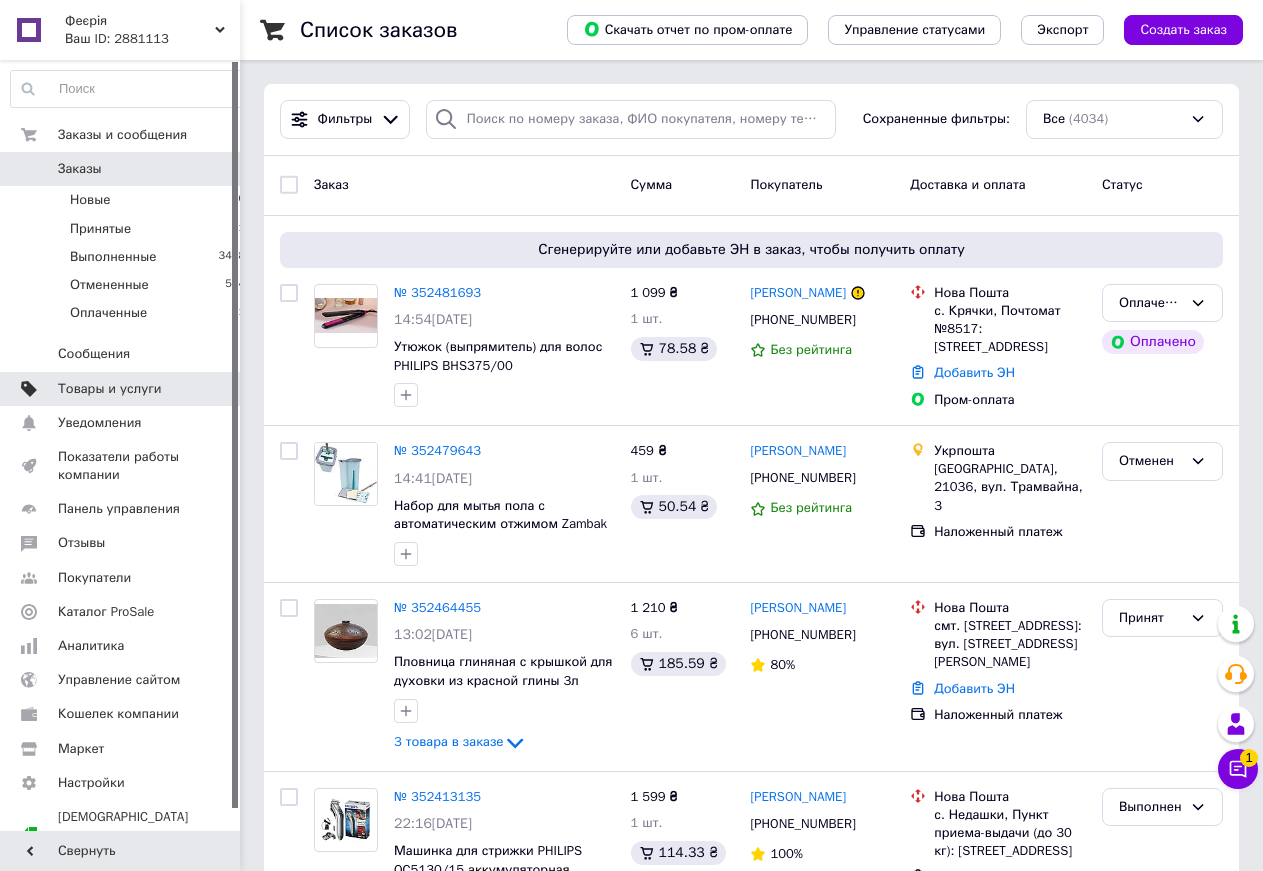 click on "Товары и услуги" at bounding box center [110, 389] 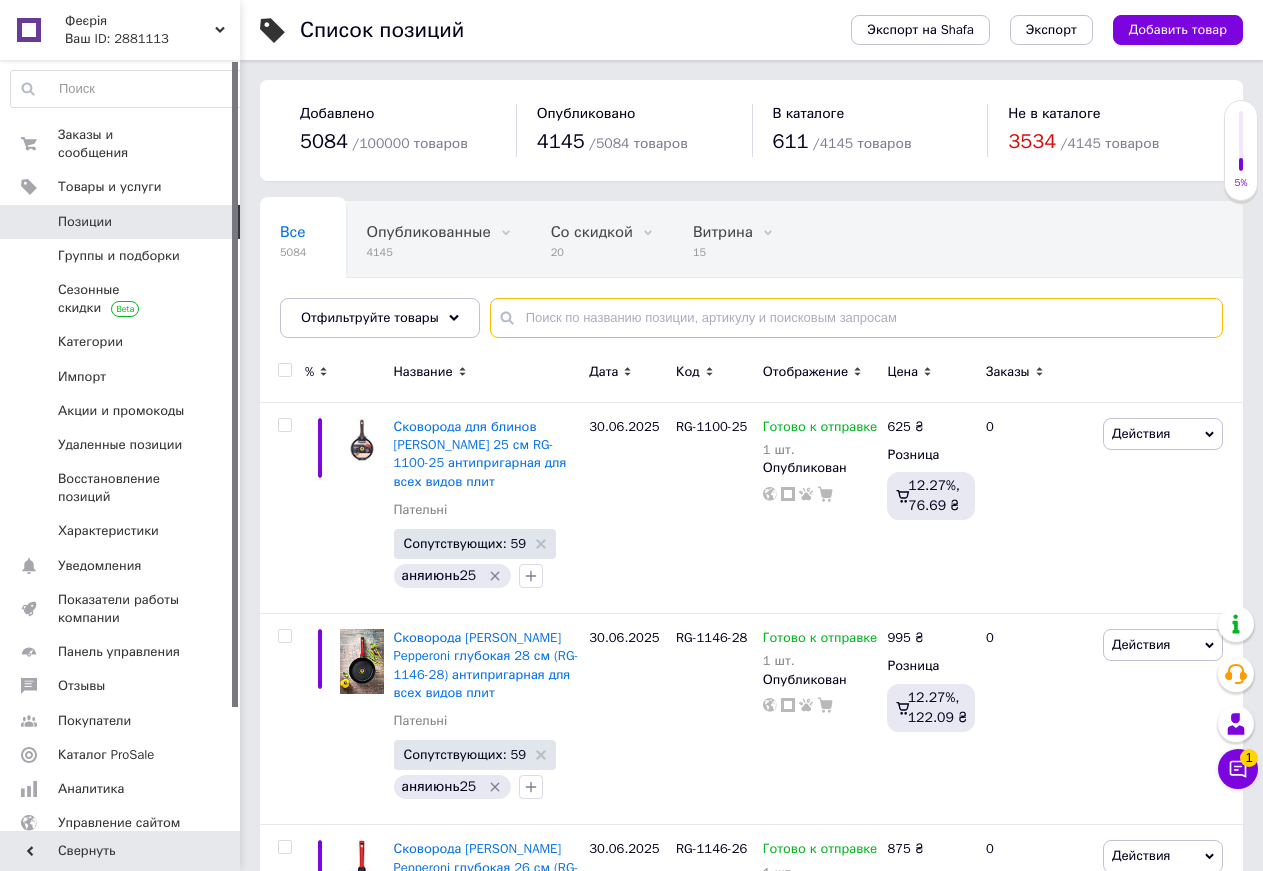 click at bounding box center [856, 318] 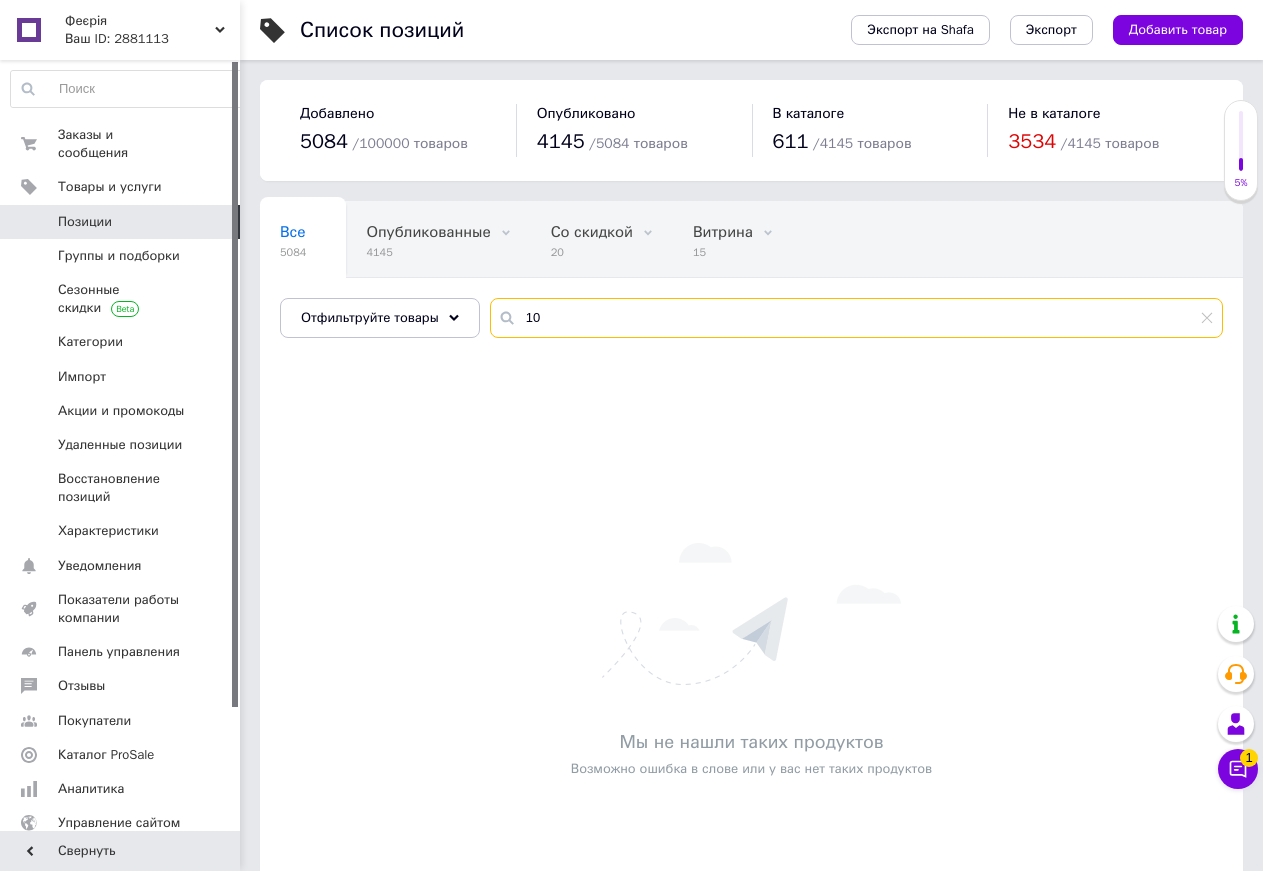 type on "1" 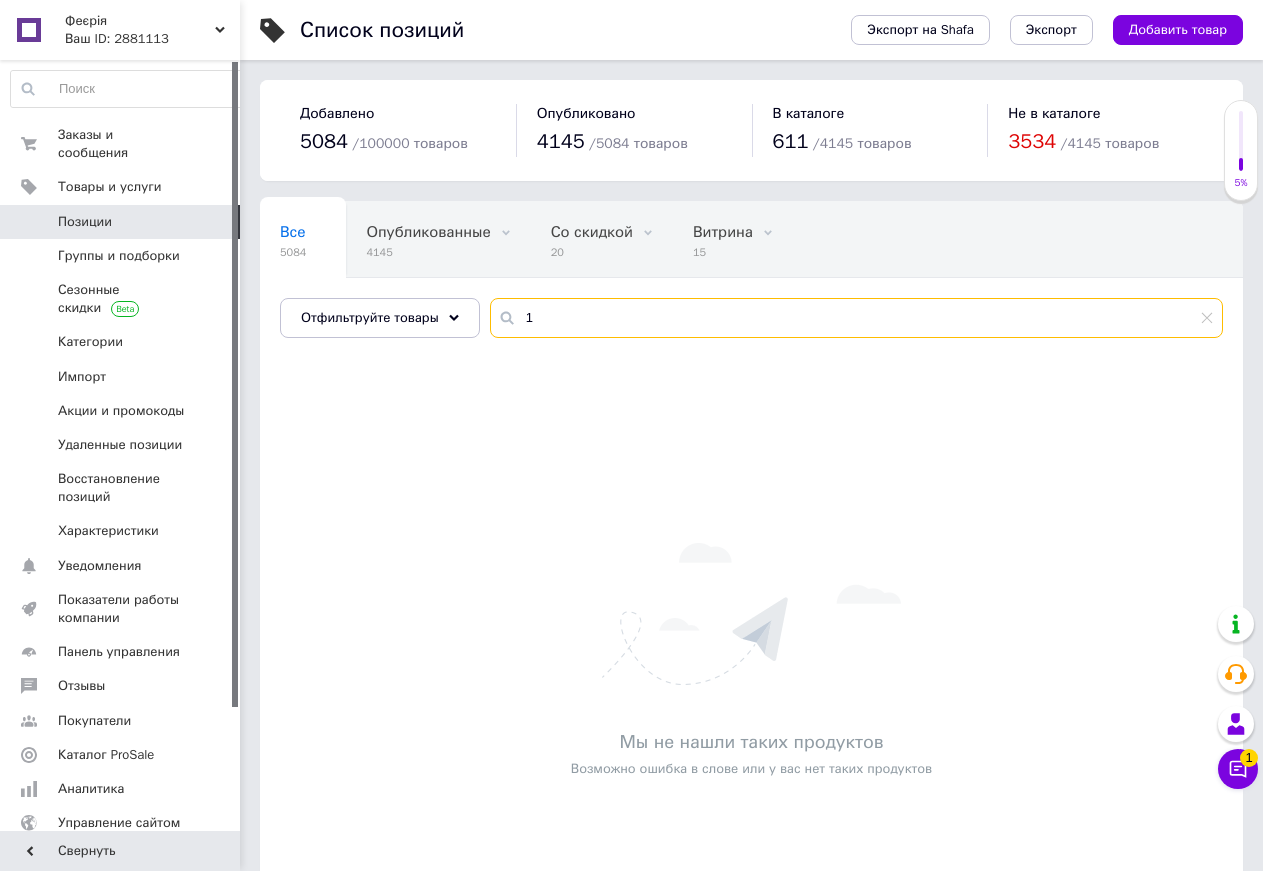 type 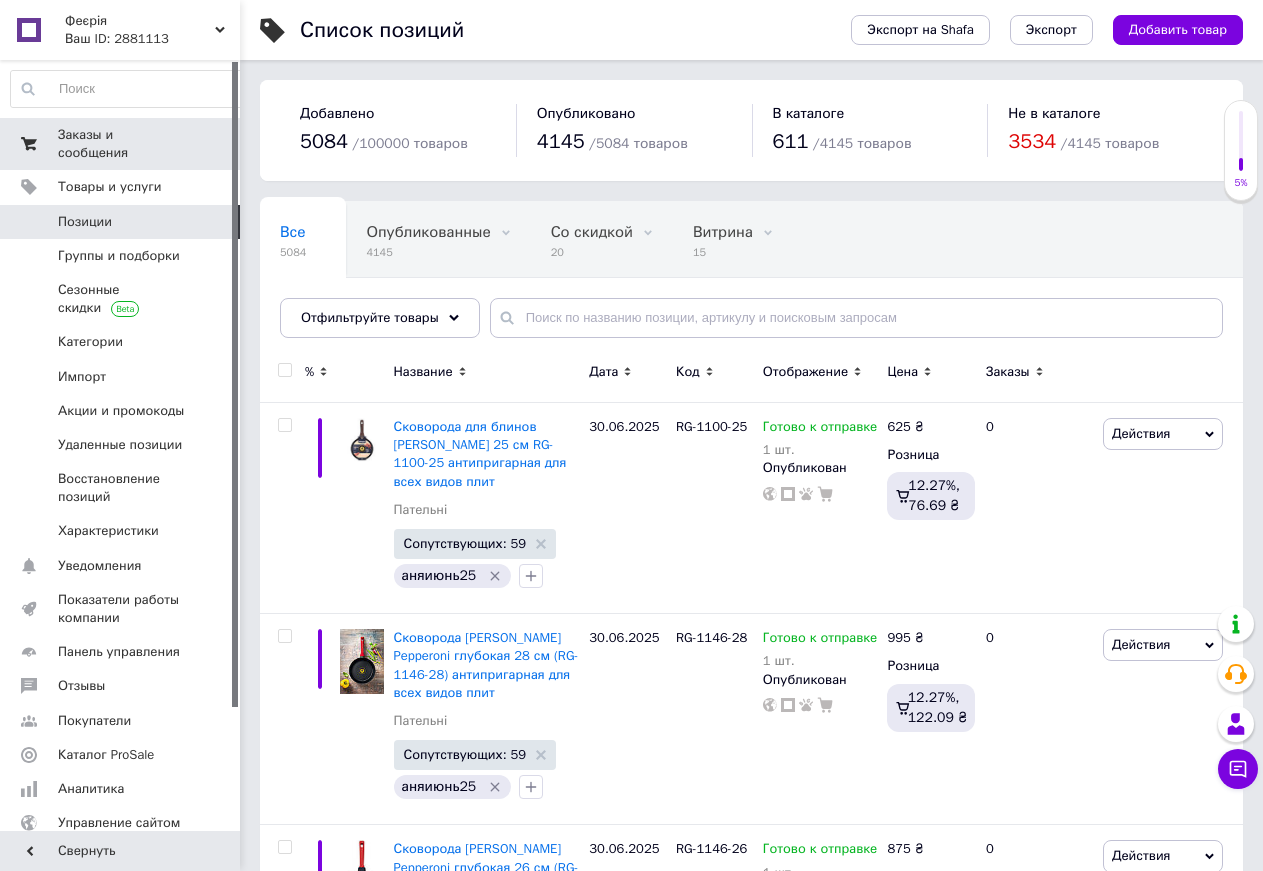 click on "Заказы и сообщения" at bounding box center [121, 144] 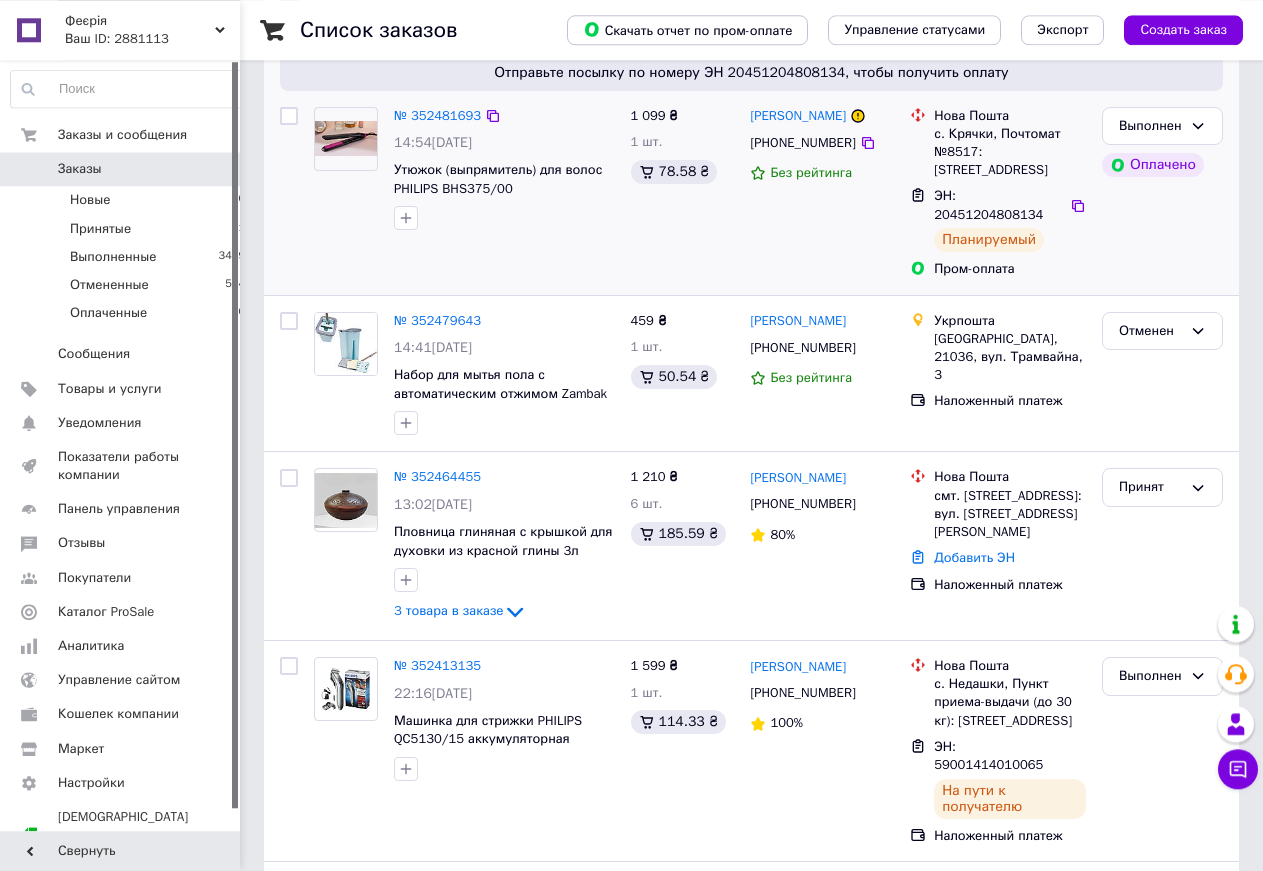 scroll, scrollTop: 204, scrollLeft: 0, axis: vertical 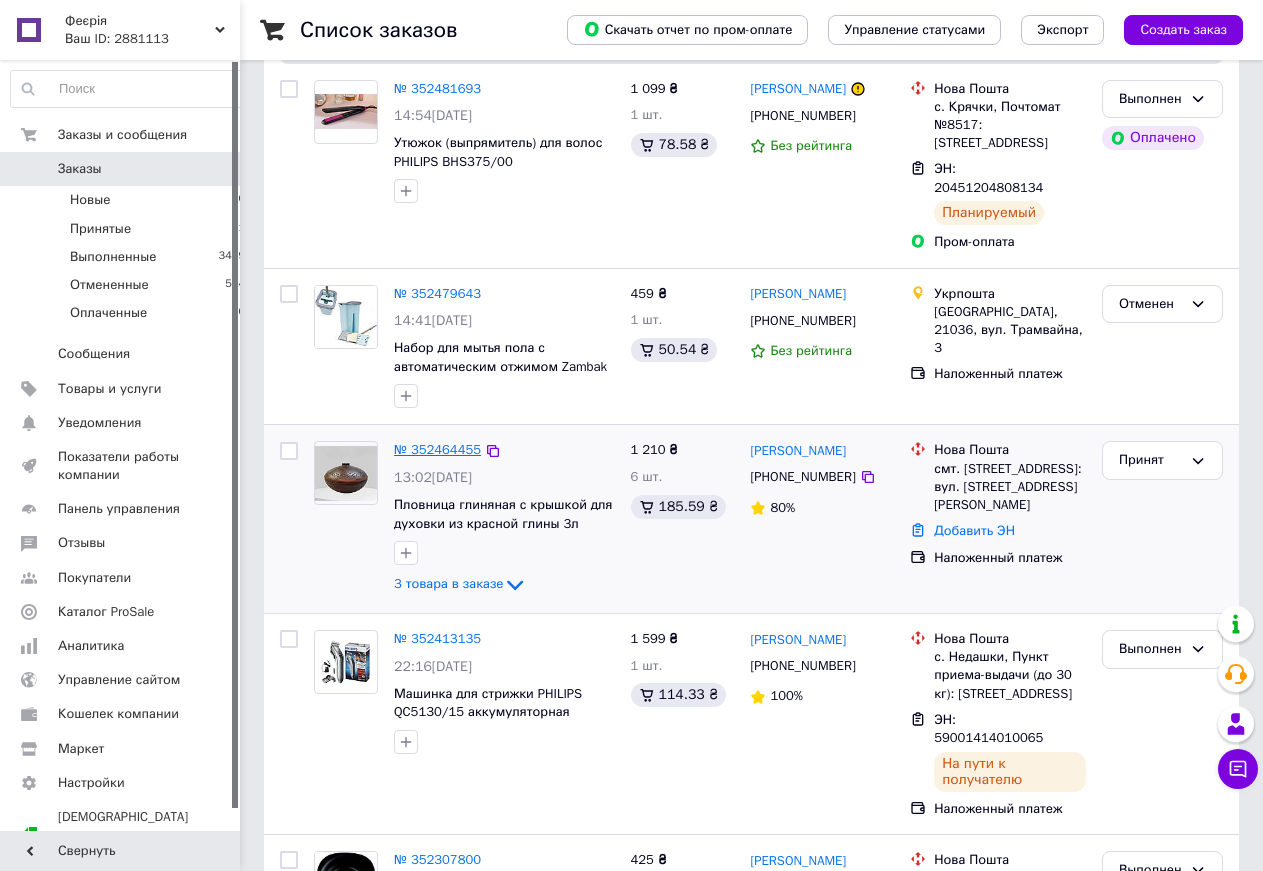 click on "№ 352464455" at bounding box center [437, 449] 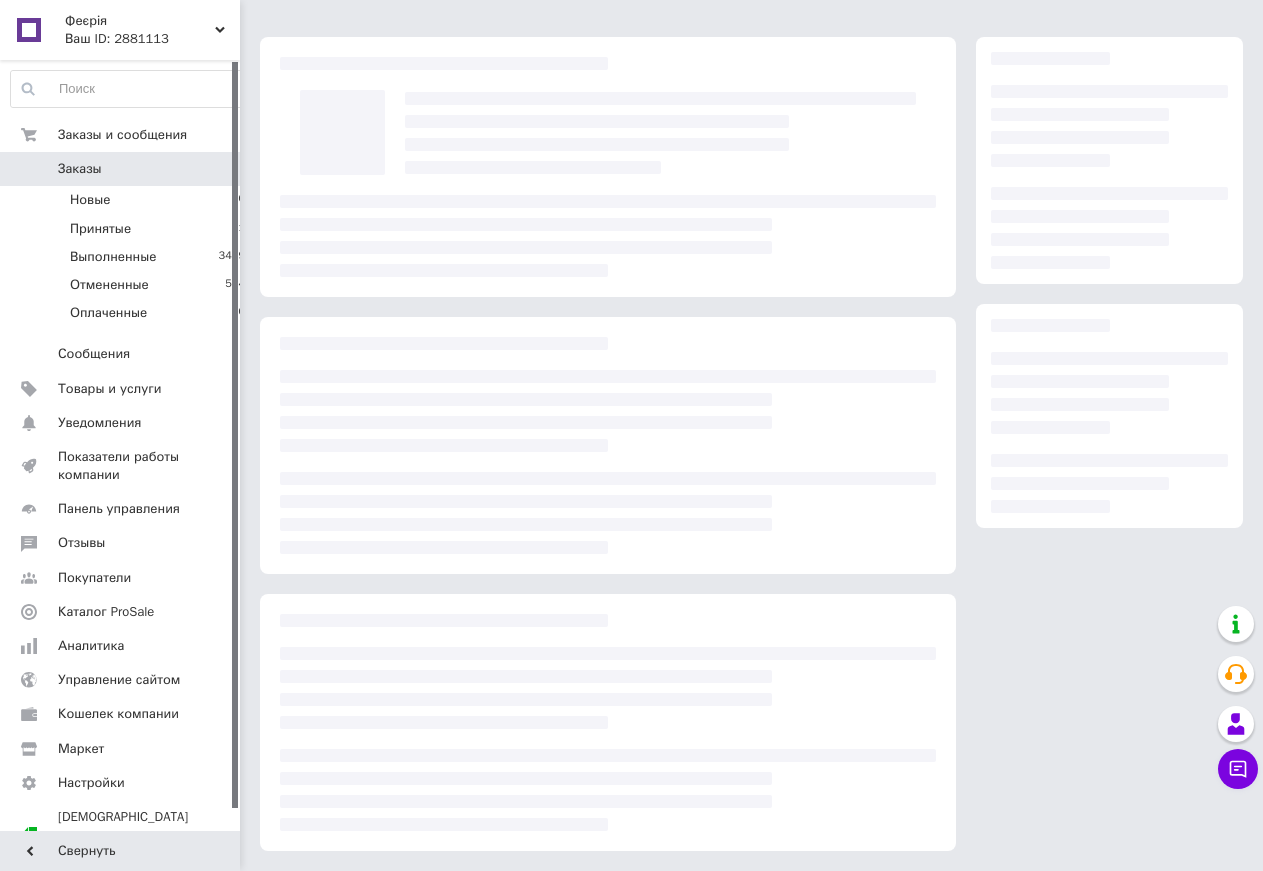 scroll, scrollTop: 43, scrollLeft: 0, axis: vertical 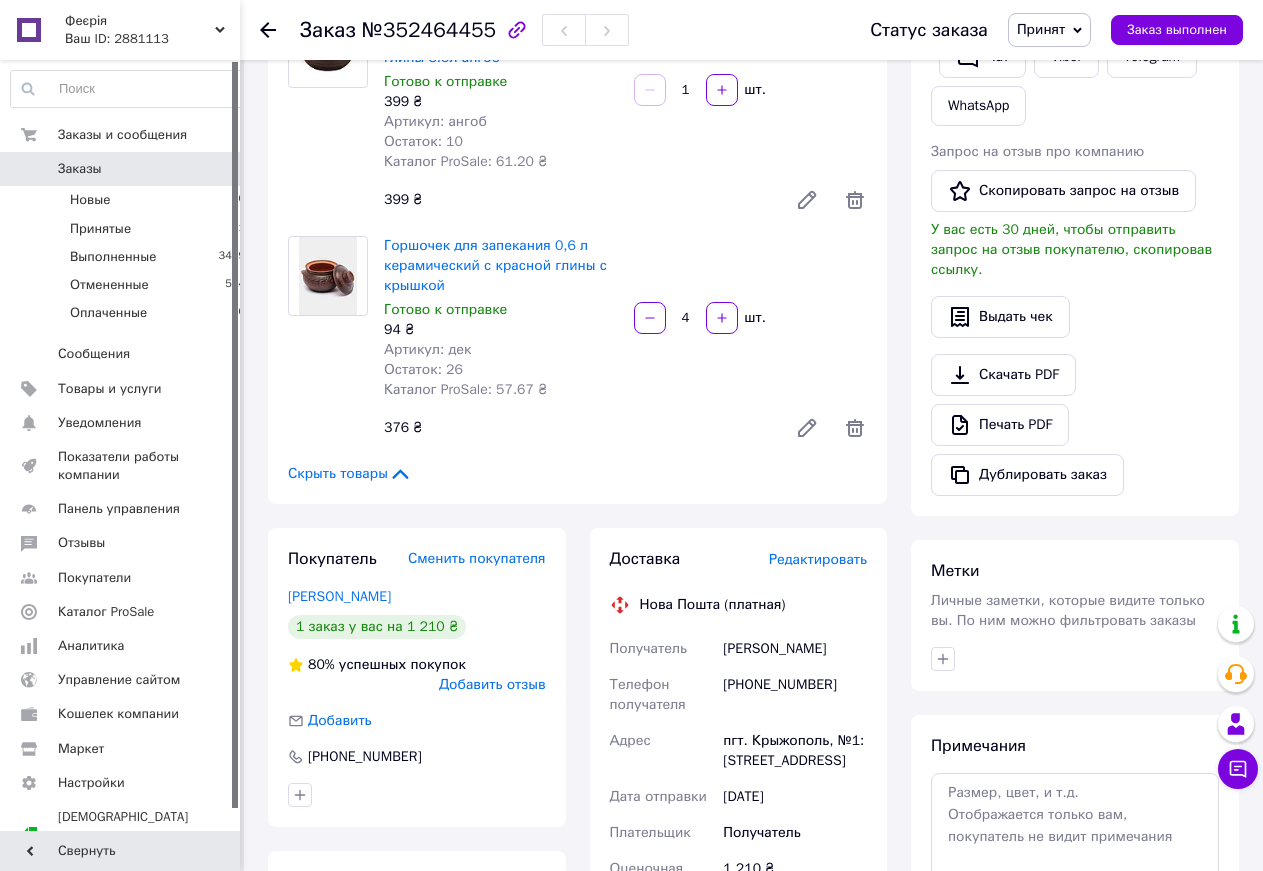 click on "[PHONE_NUMBER]" at bounding box center [795, 695] 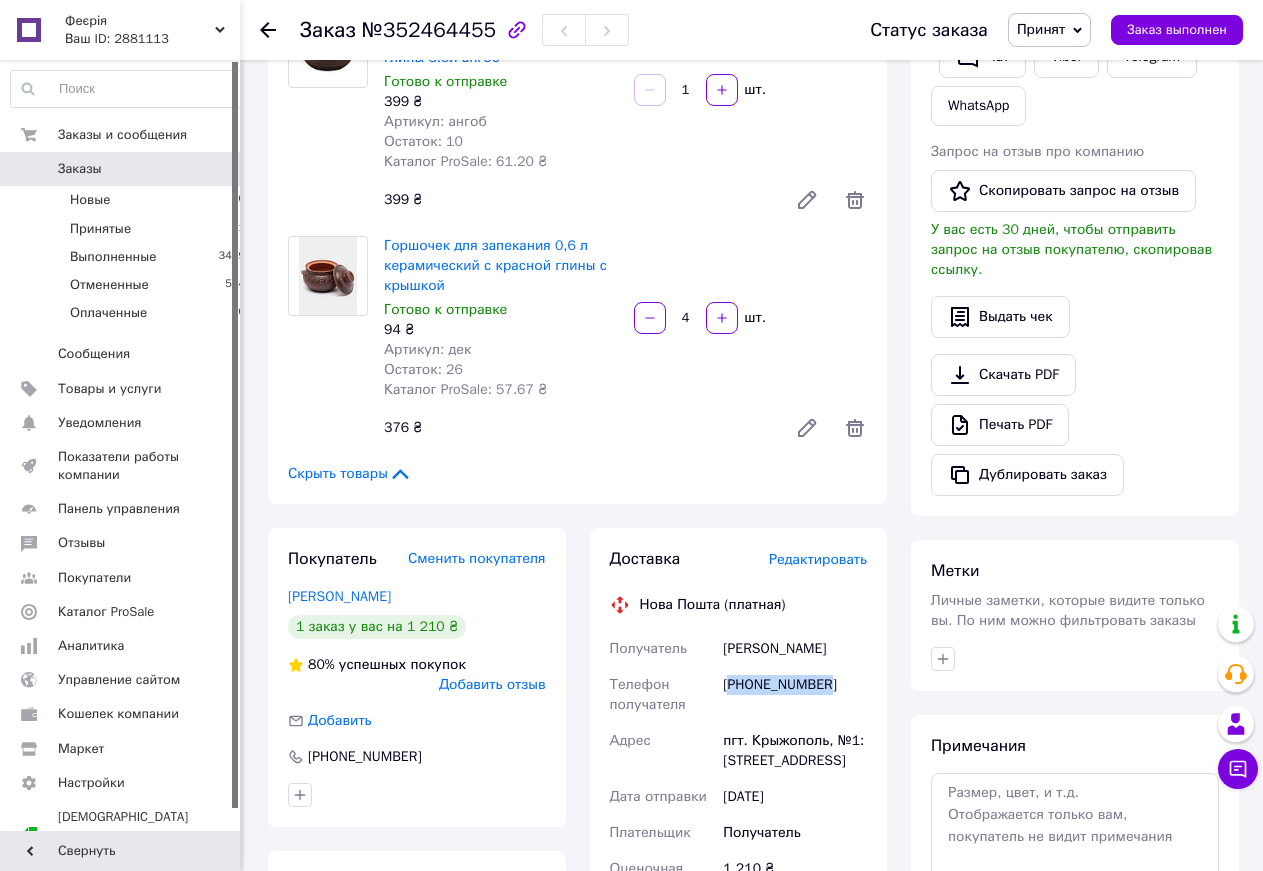 click on "[PHONE_NUMBER]" at bounding box center (795, 695) 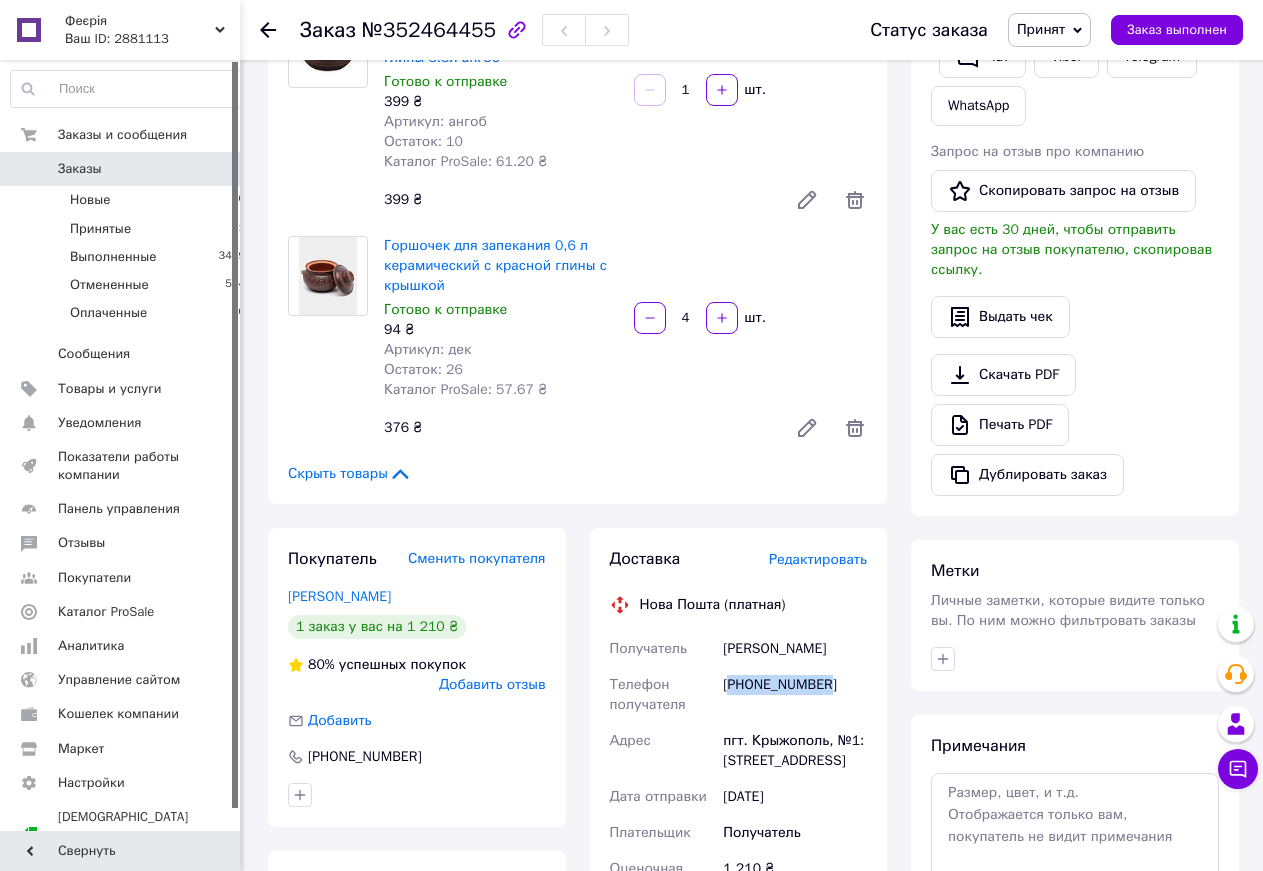 copy on "380974164753" 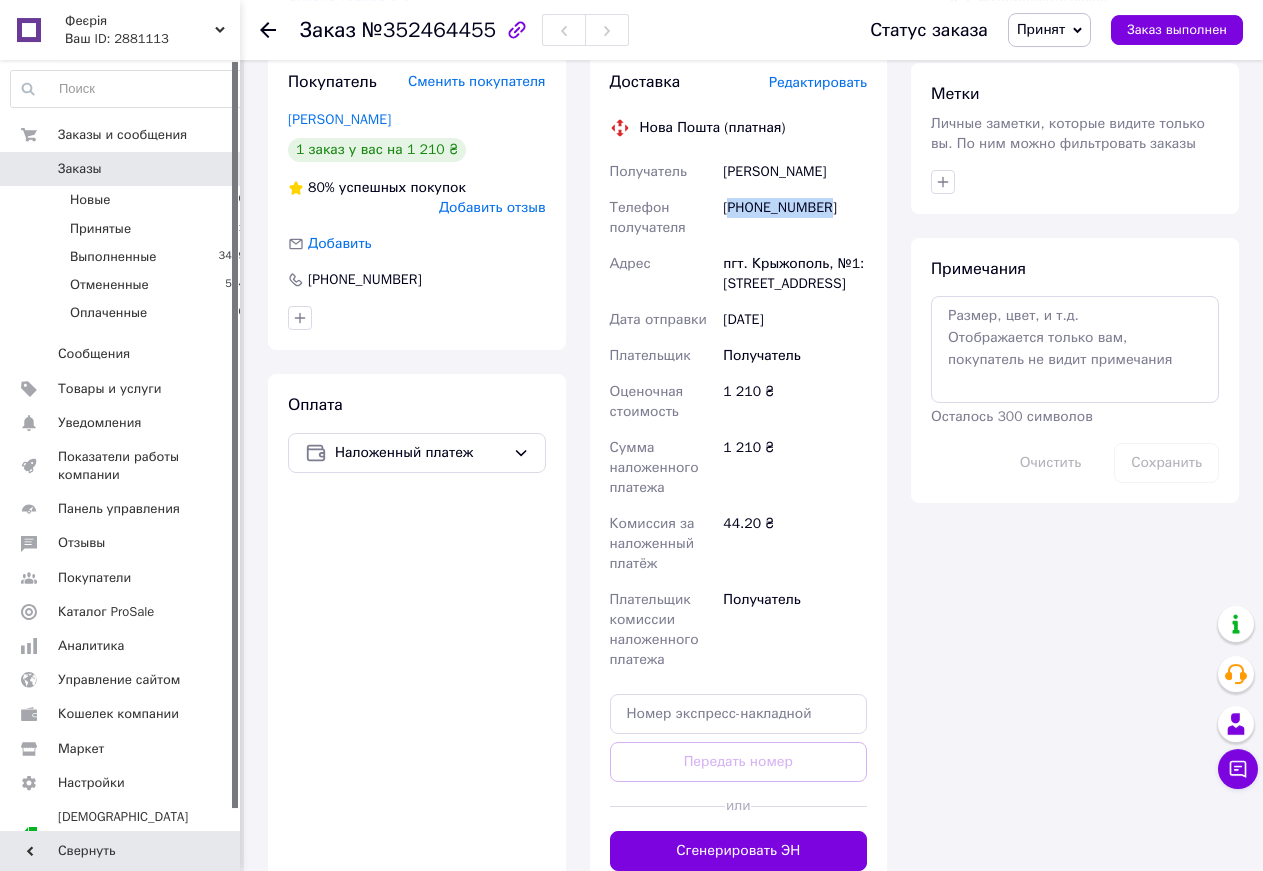 scroll, scrollTop: 961, scrollLeft: 0, axis: vertical 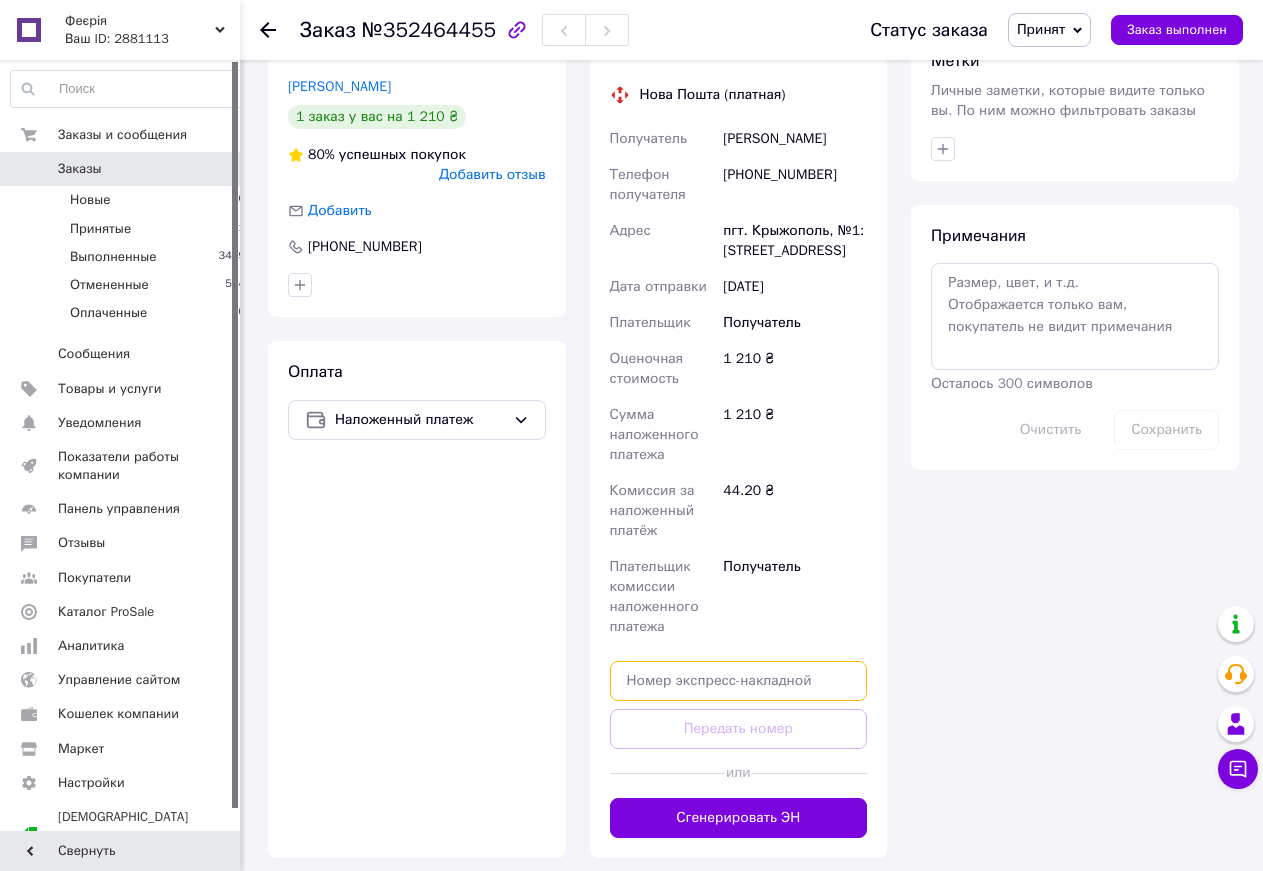 click at bounding box center (739, 681) 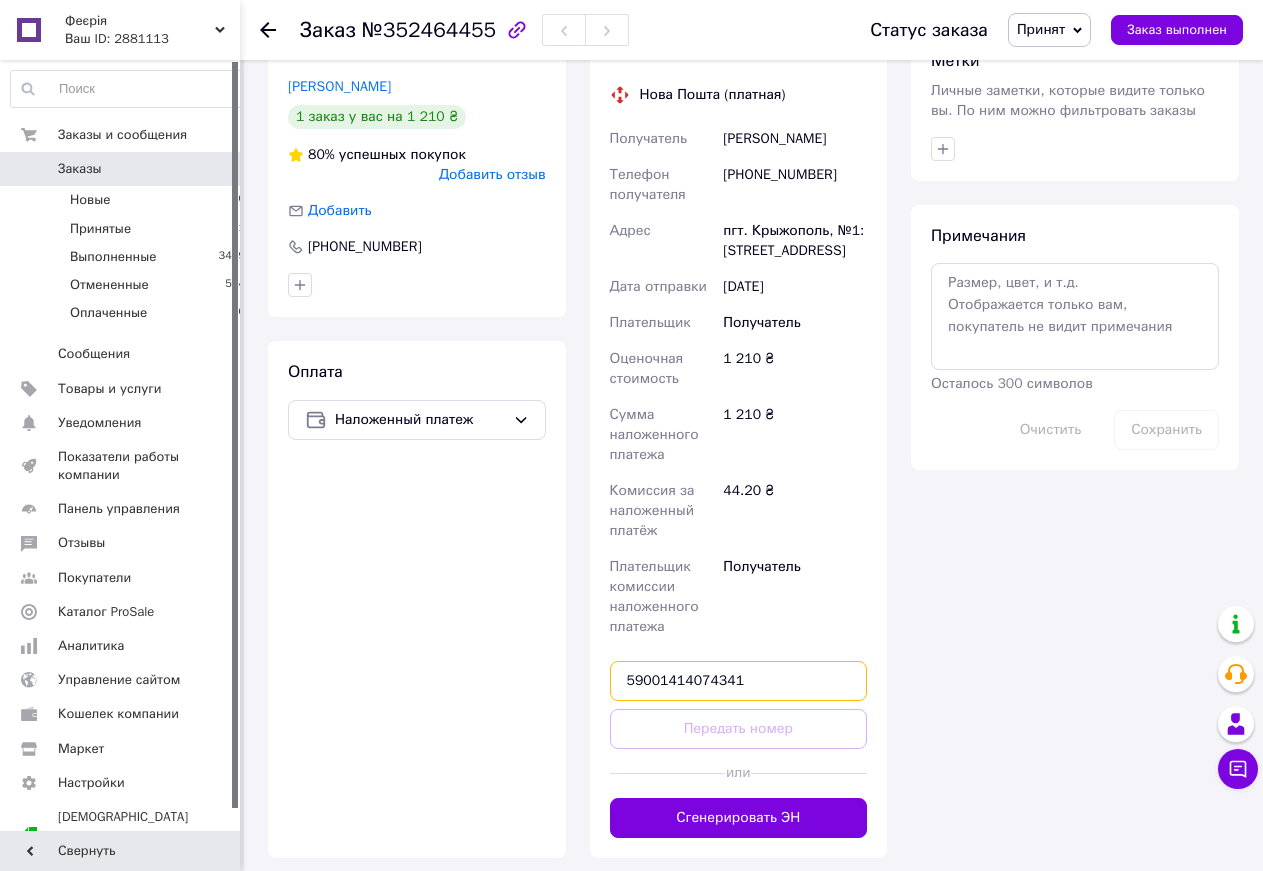 type on "59001414074341" 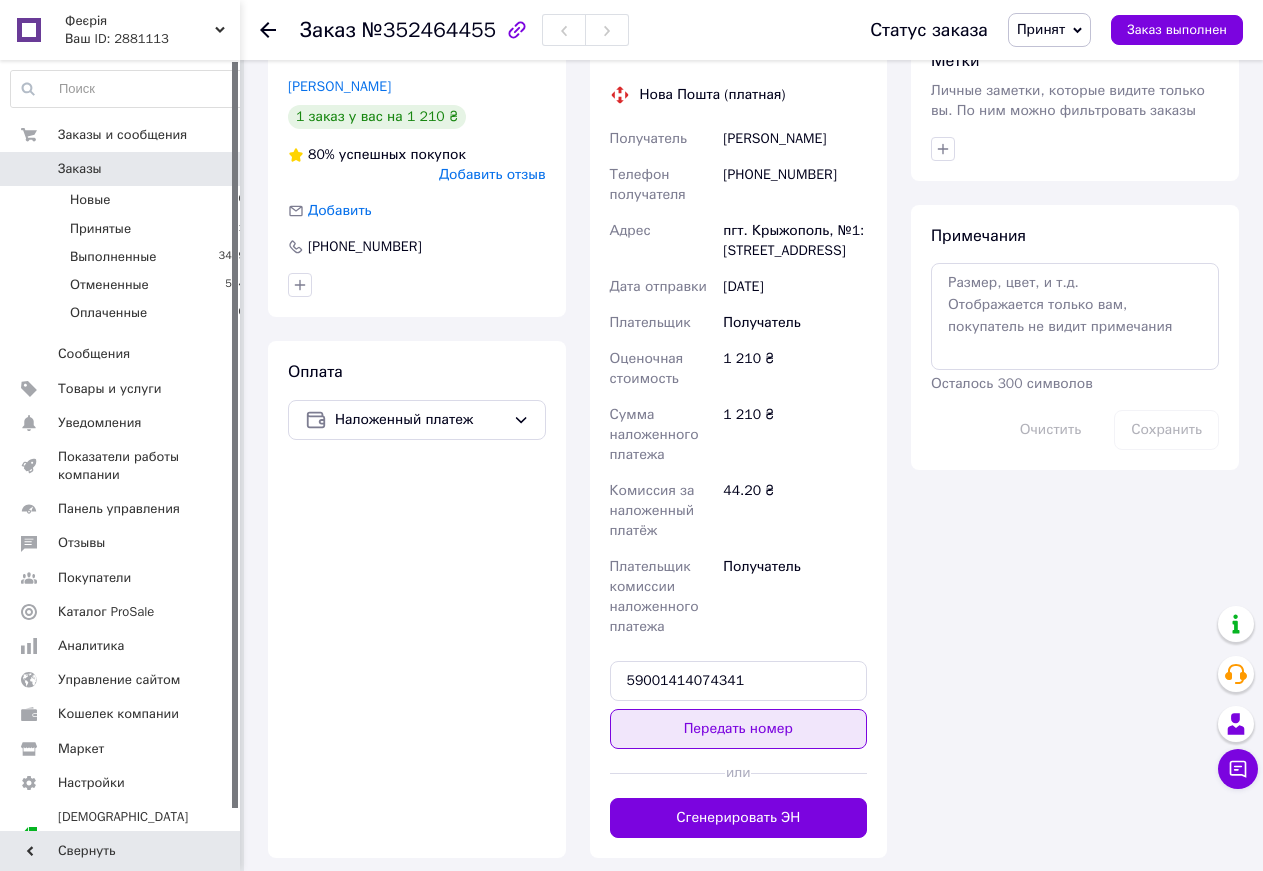 click on "Передать номер" at bounding box center [739, 729] 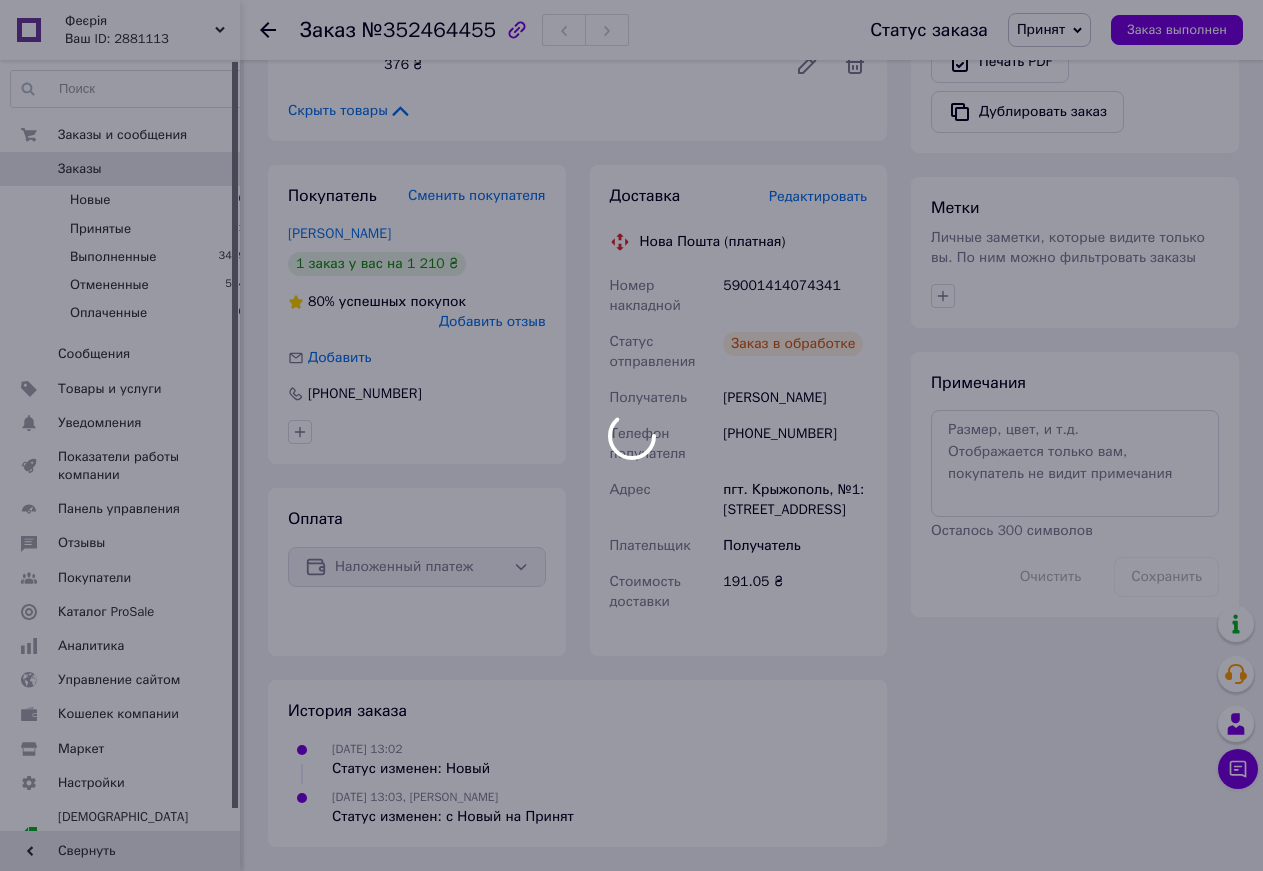 scroll, scrollTop: 794, scrollLeft: 0, axis: vertical 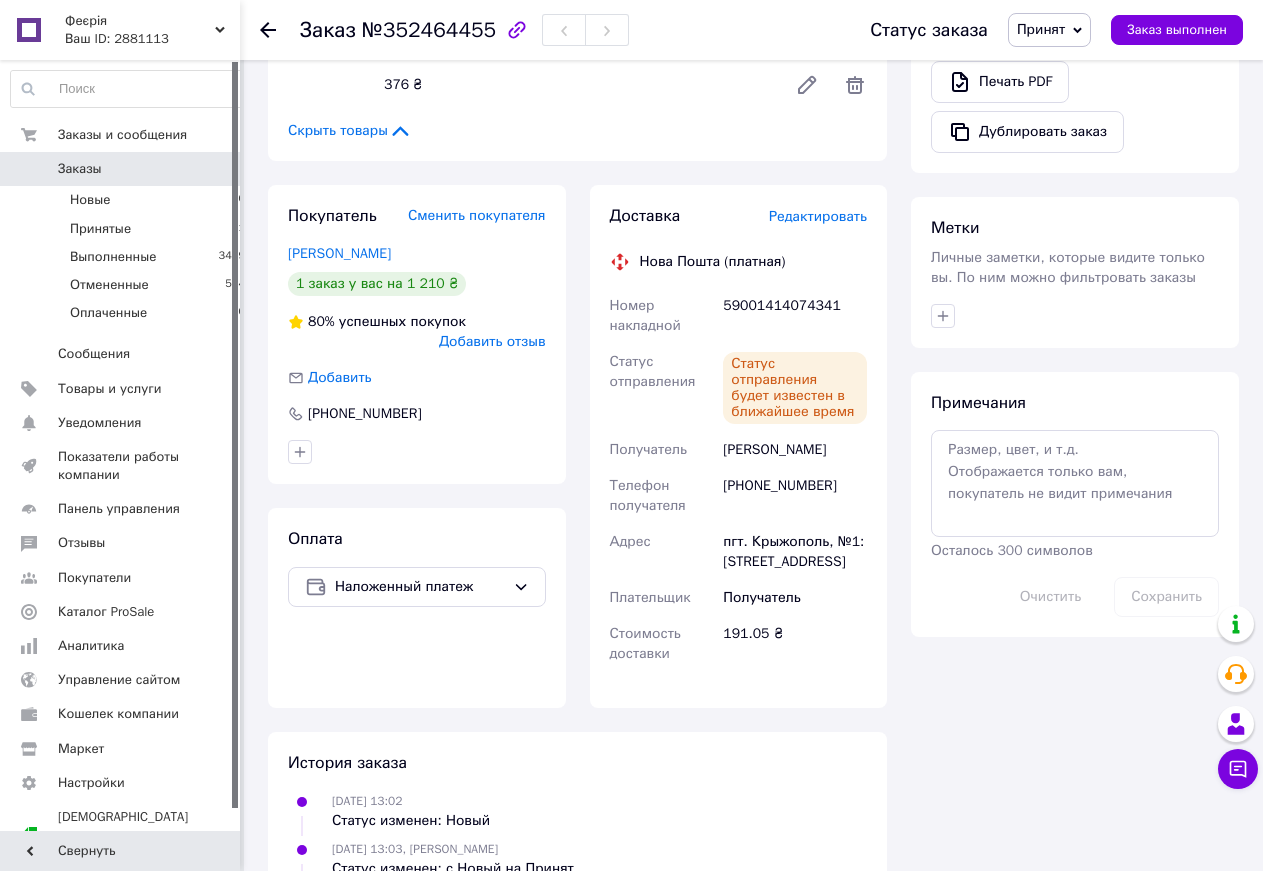 click on "Принят" at bounding box center (1041, 29) 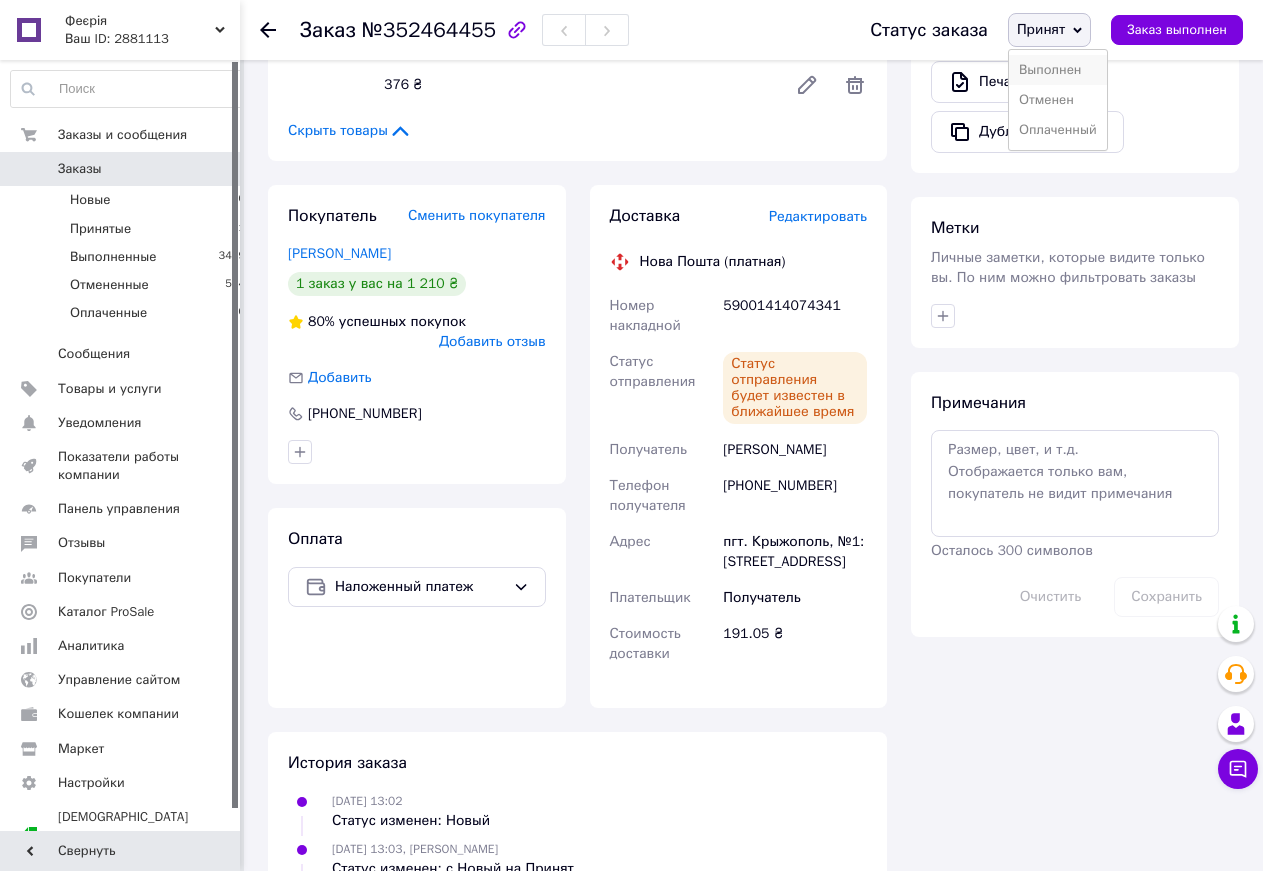click on "Выполнен" at bounding box center [1058, 70] 